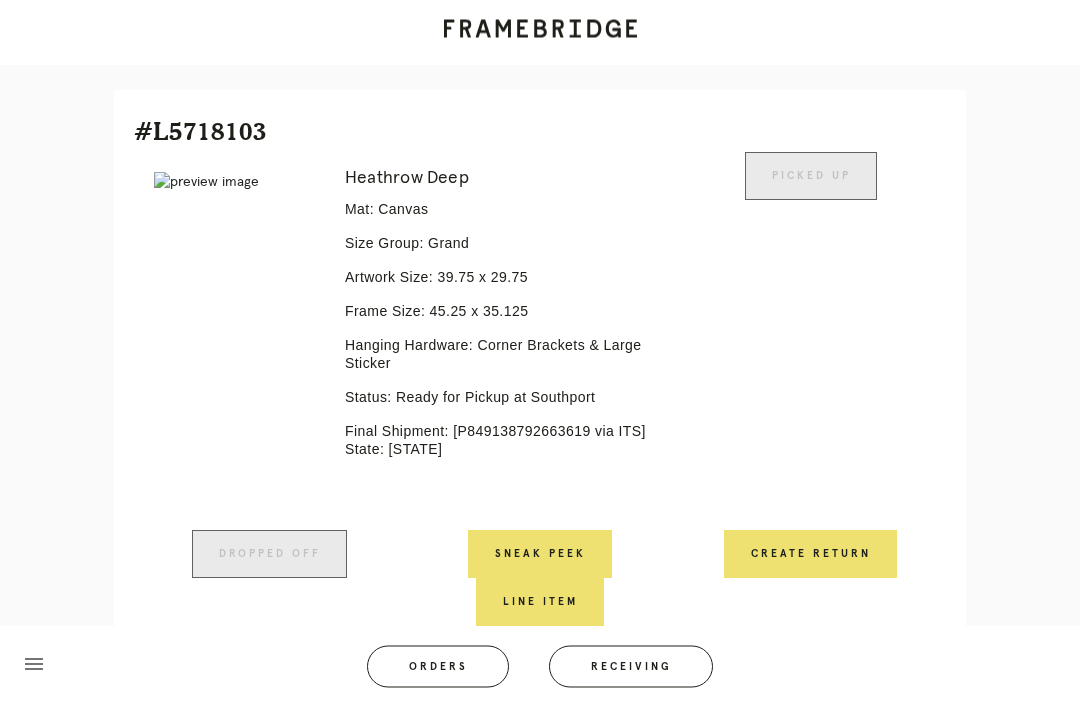scroll, scrollTop: 446, scrollLeft: 0, axis: vertical 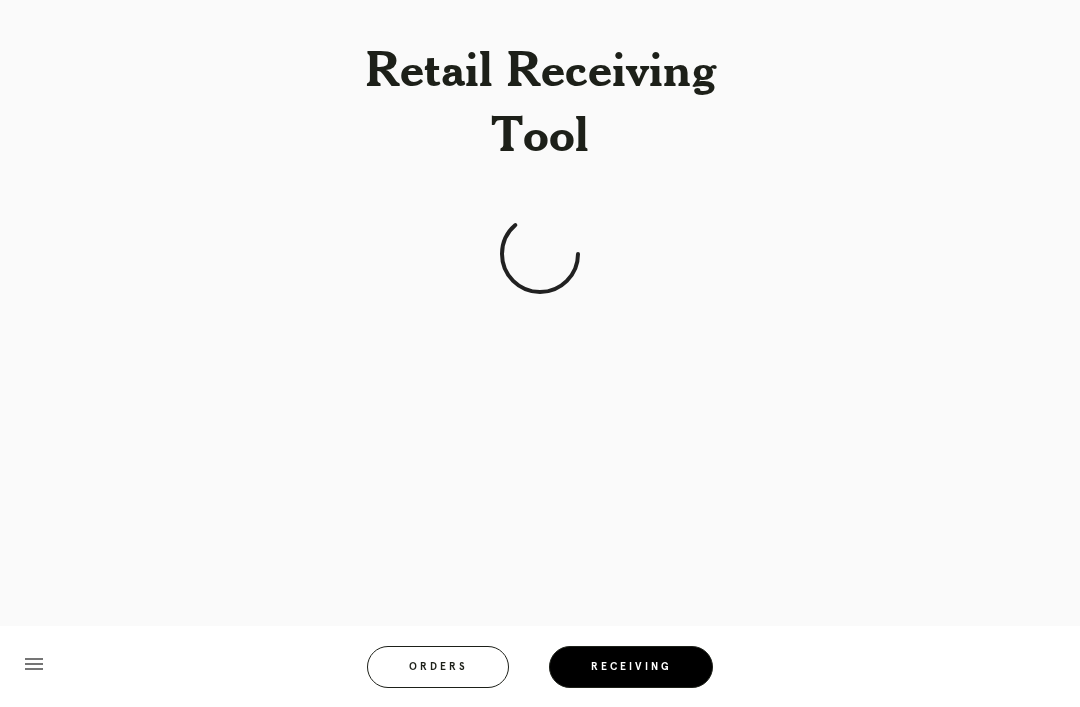 click on "Receiving" at bounding box center (631, 667) 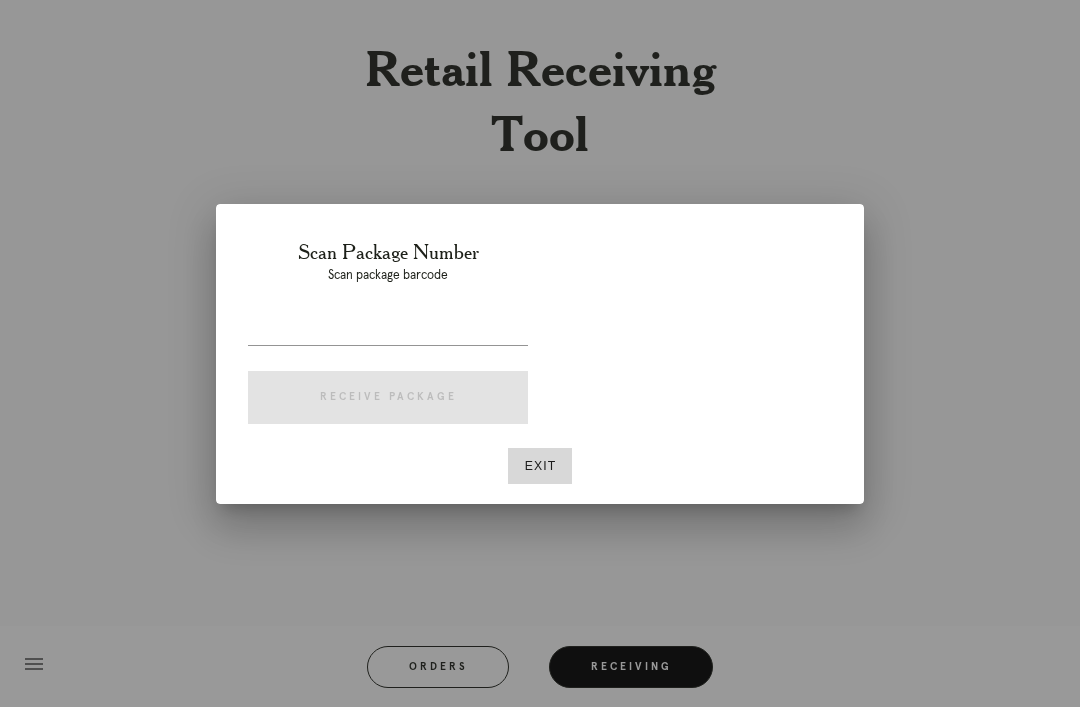 click at bounding box center (540, 353) 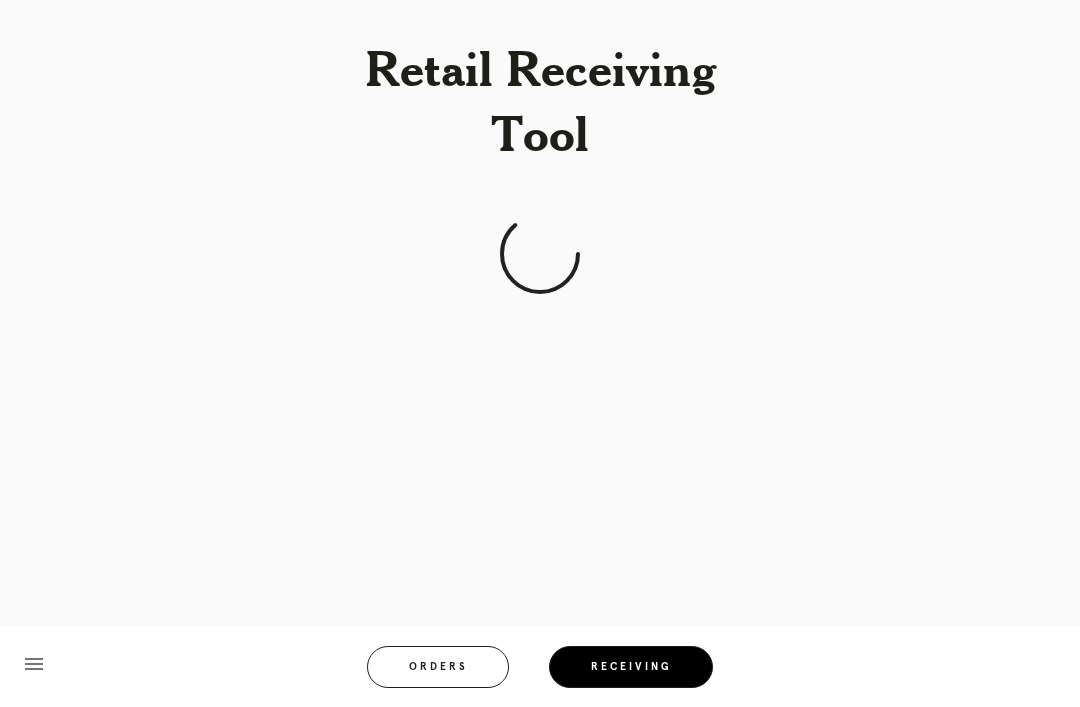 scroll, scrollTop: 64, scrollLeft: 0, axis: vertical 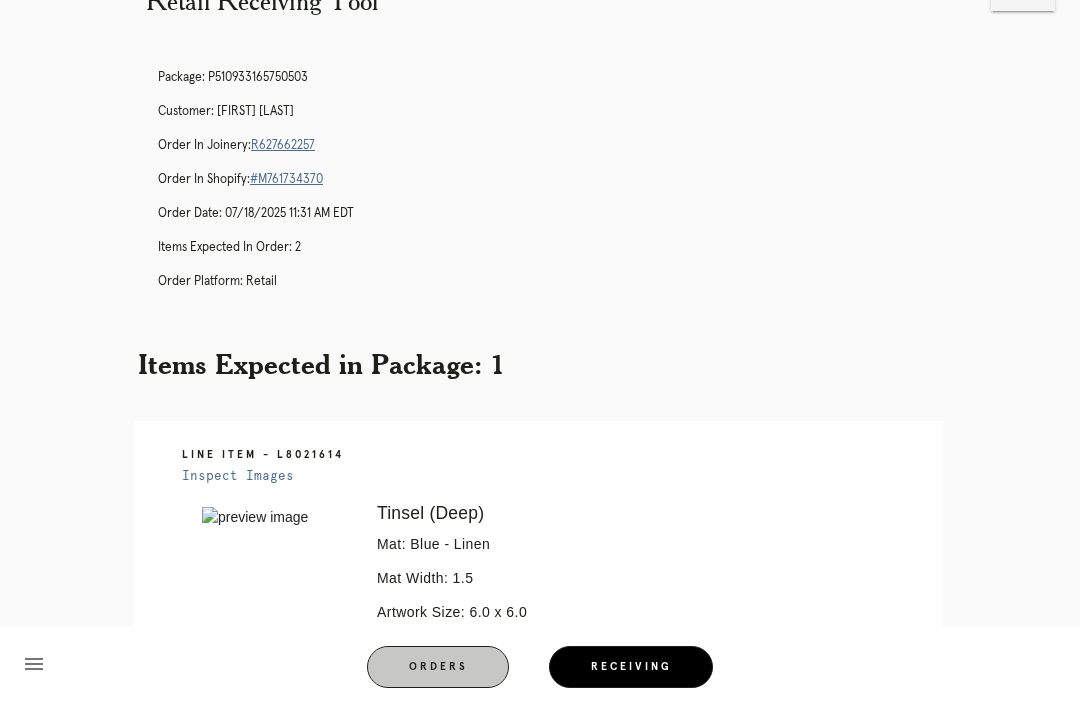 click on "Orders" at bounding box center [438, 667] 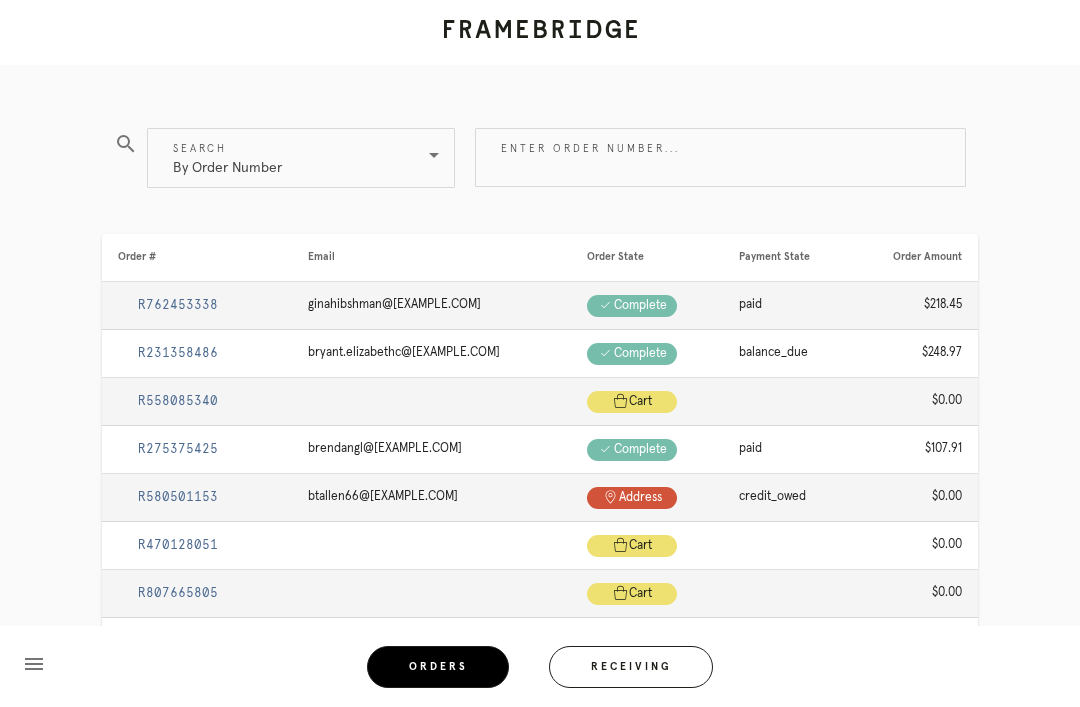 click on "Enter order number..." at bounding box center (720, 157) 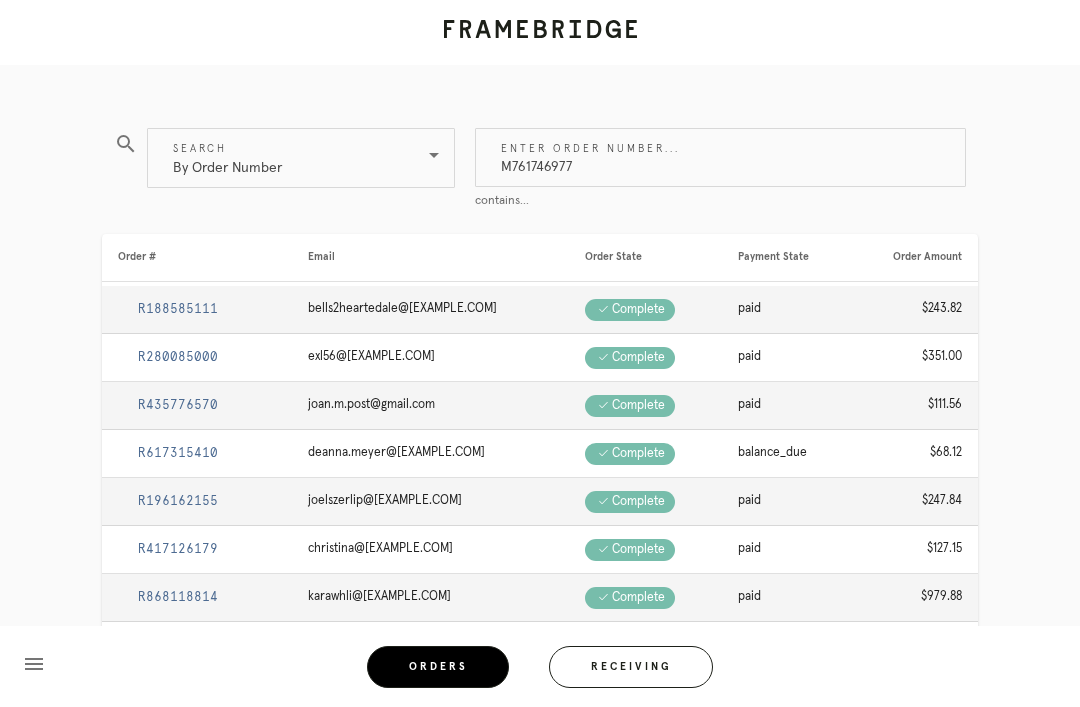 type on "M761746977" 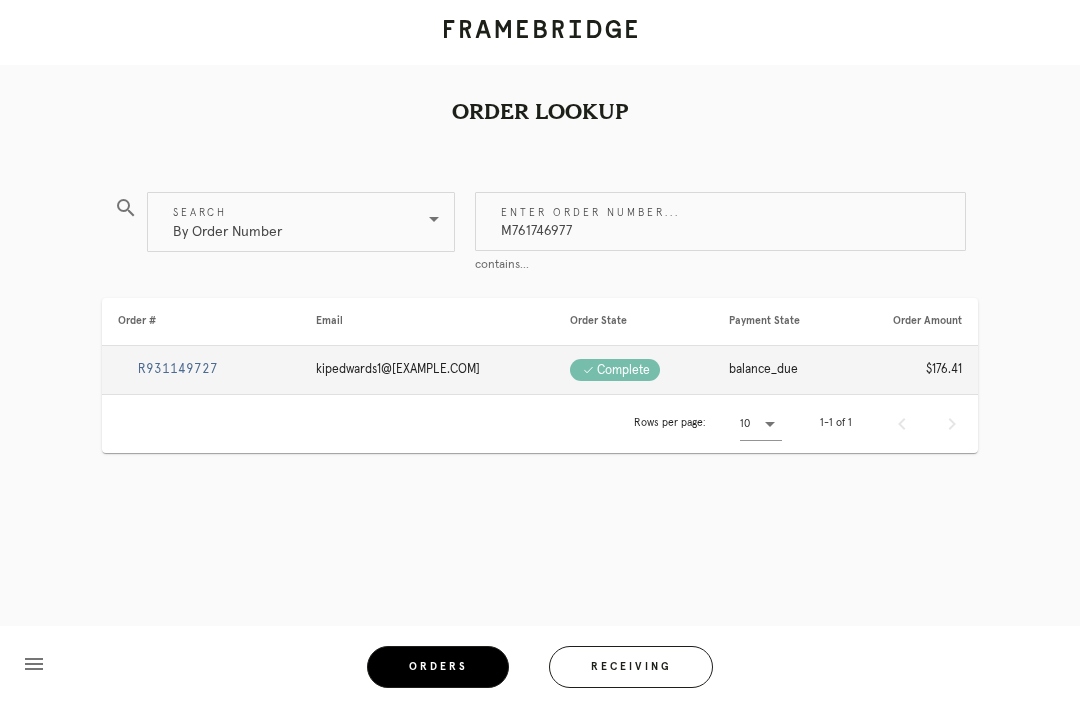 click on "R931149727" at bounding box center (178, 369) 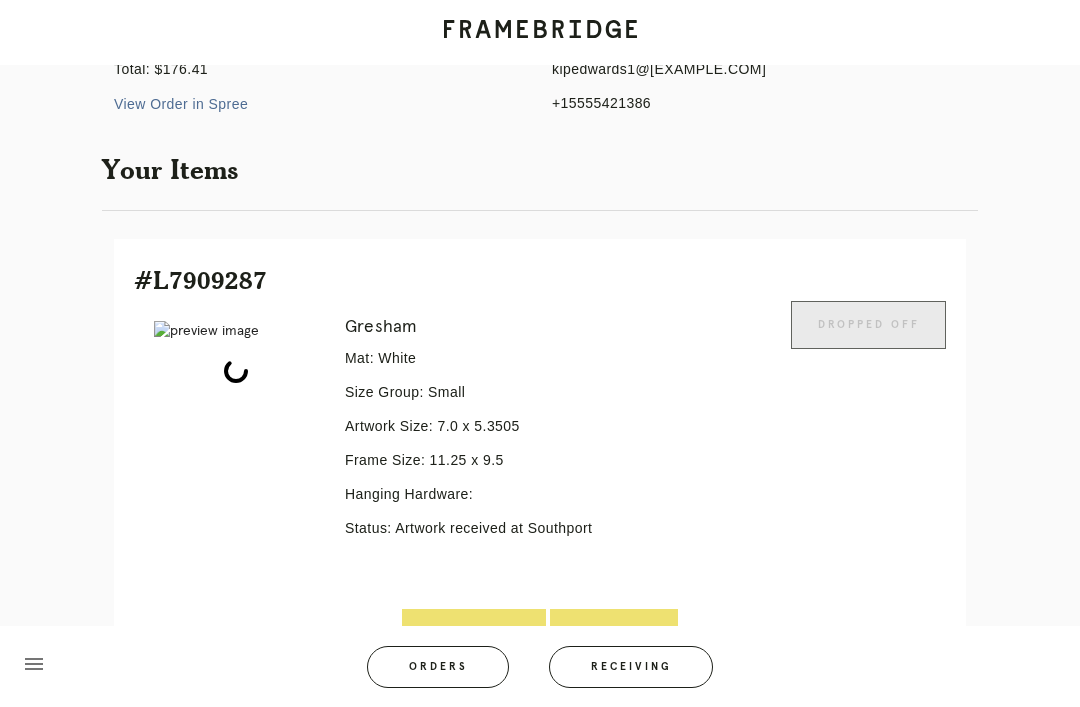 scroll, scrollTop: 326, scrollLeft: 0, axis: vertical 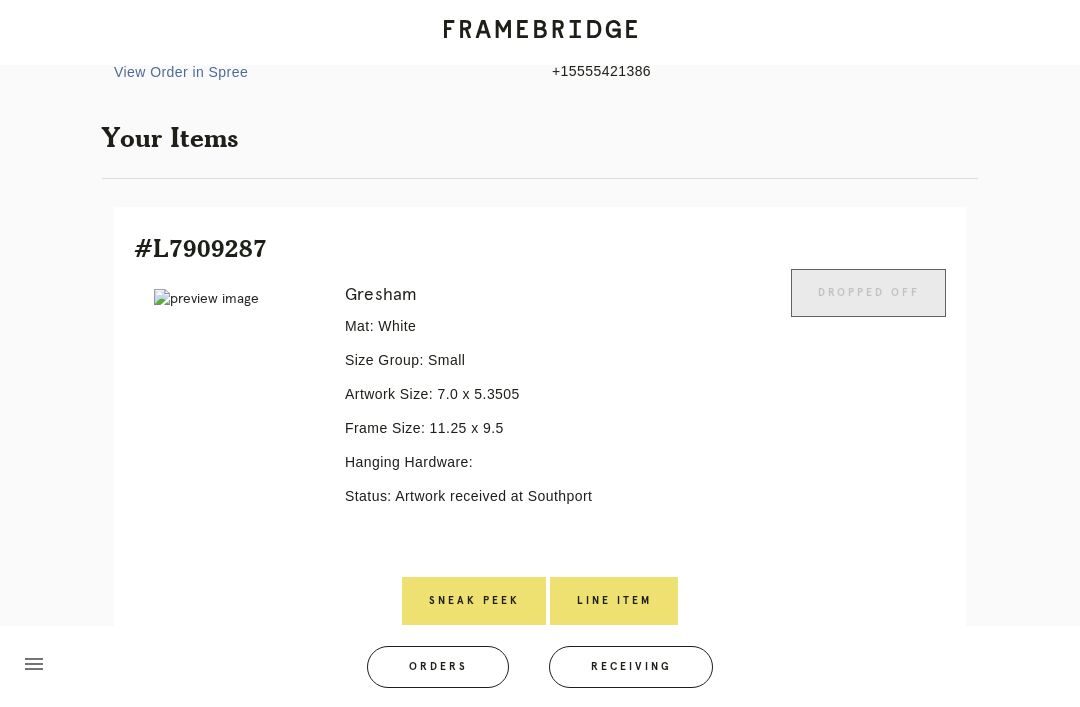 click on "Sneak Peek" at bounding box center [474, 601] 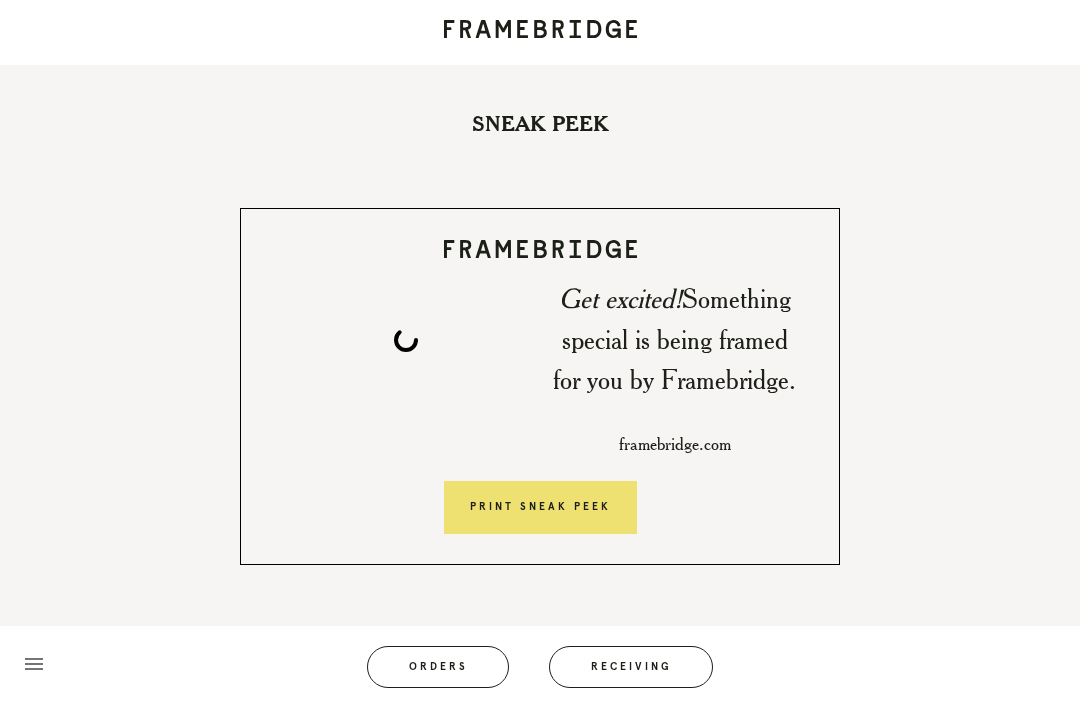 scroll, scrollTop: 0, scrollLeft: 0, axis: both 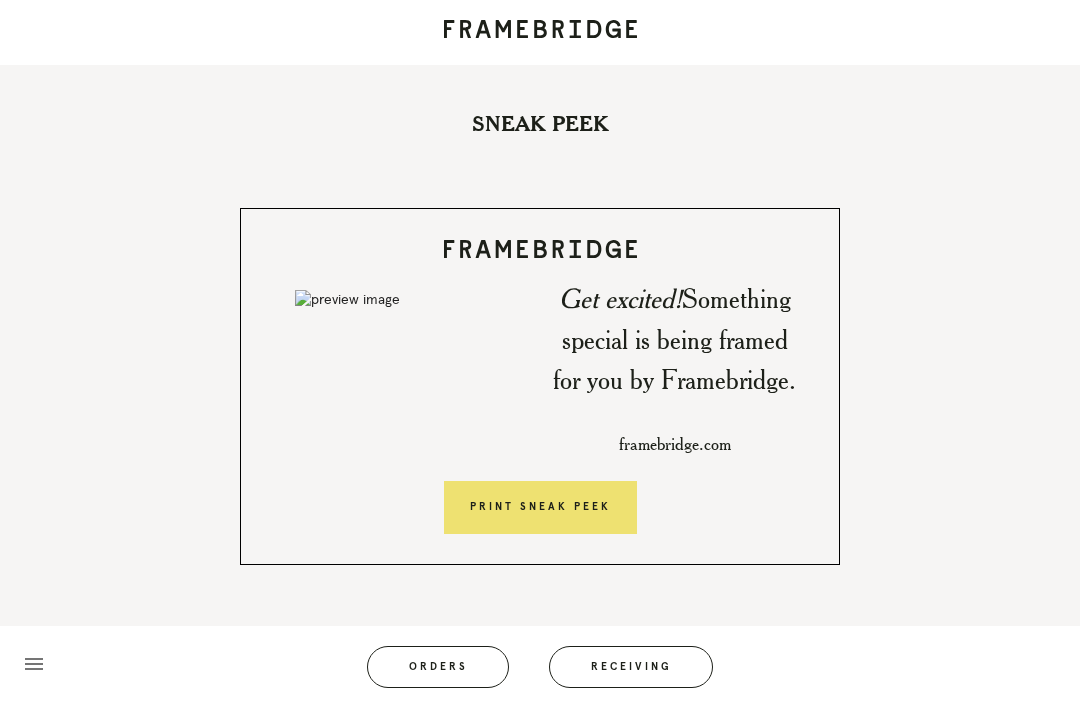 click on "Print Sneak Peek" at bounding box center [540, 508] 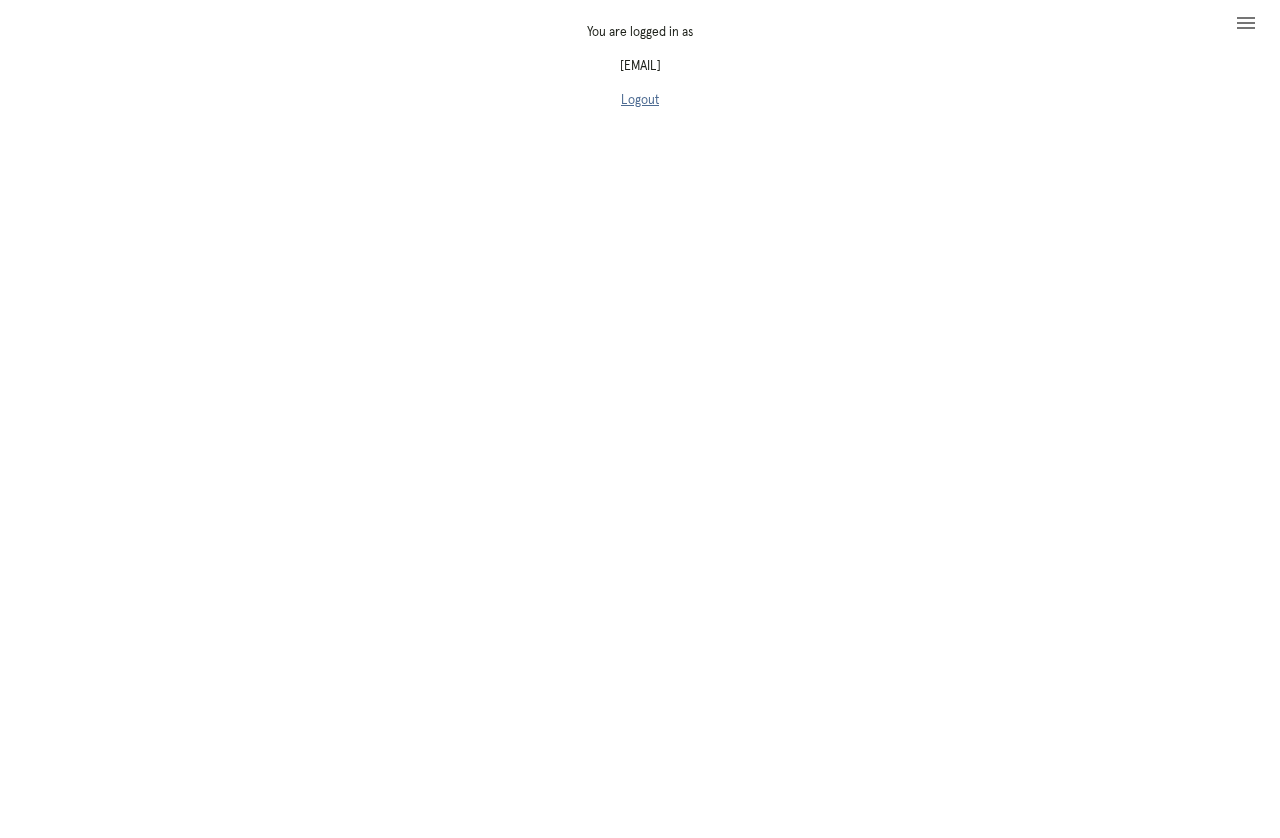 scroll, scrollTop: 0, scrollLeft: 0, axis: both 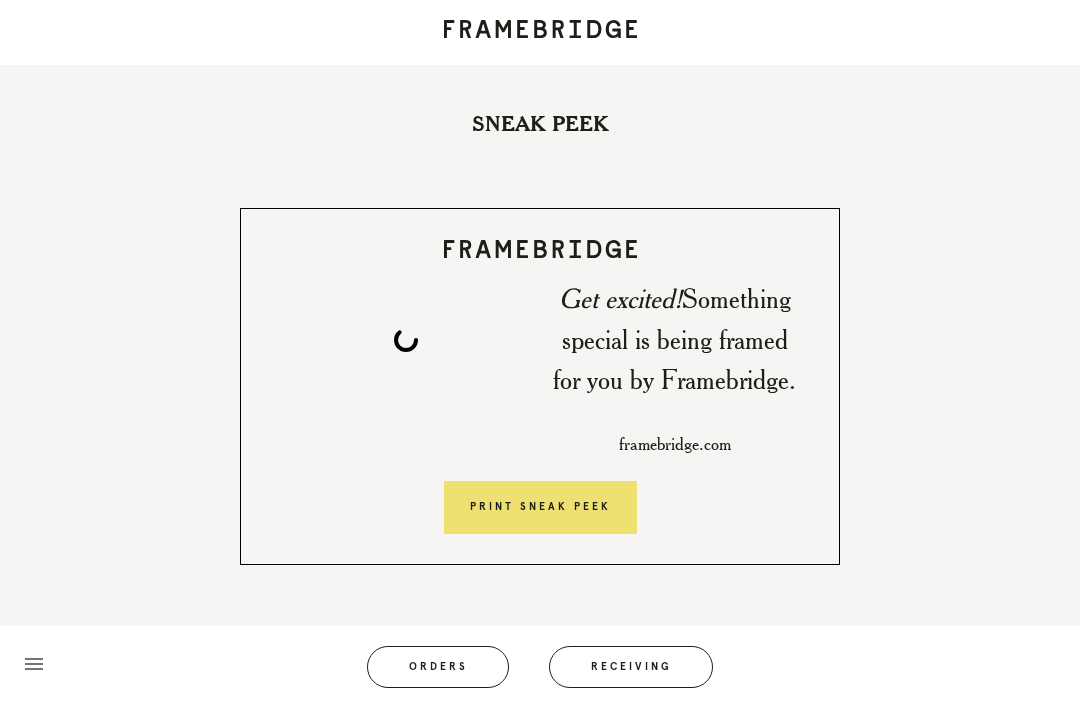 click on "Receiving" at bounding box center [631, 667] 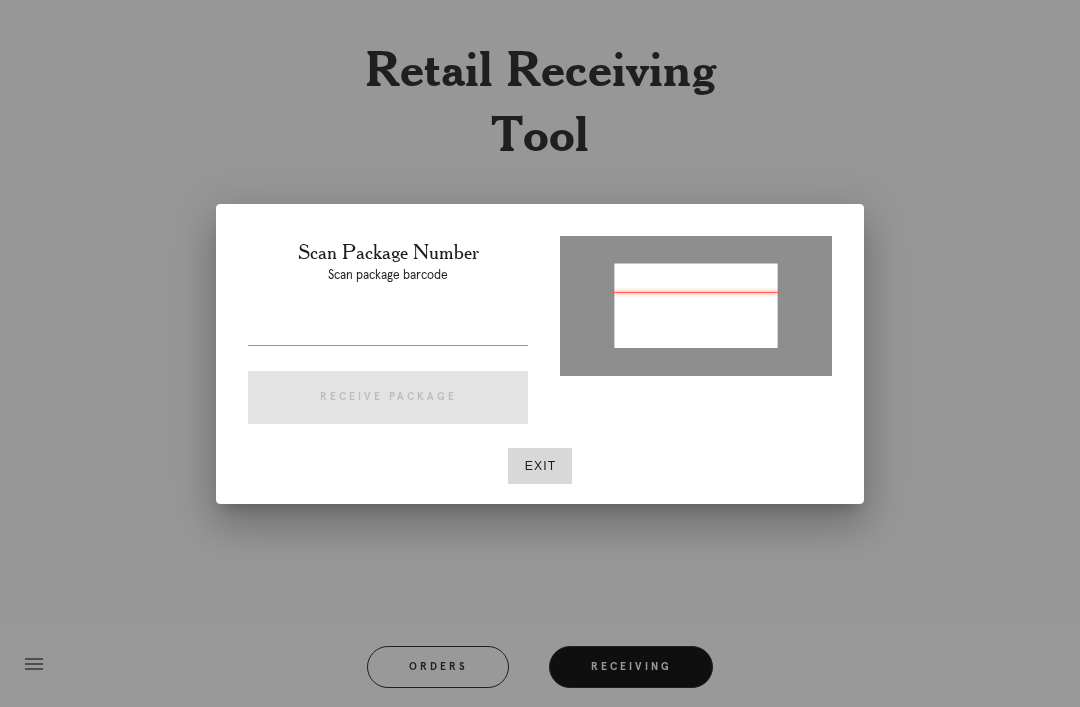 type on "P220616961731122" 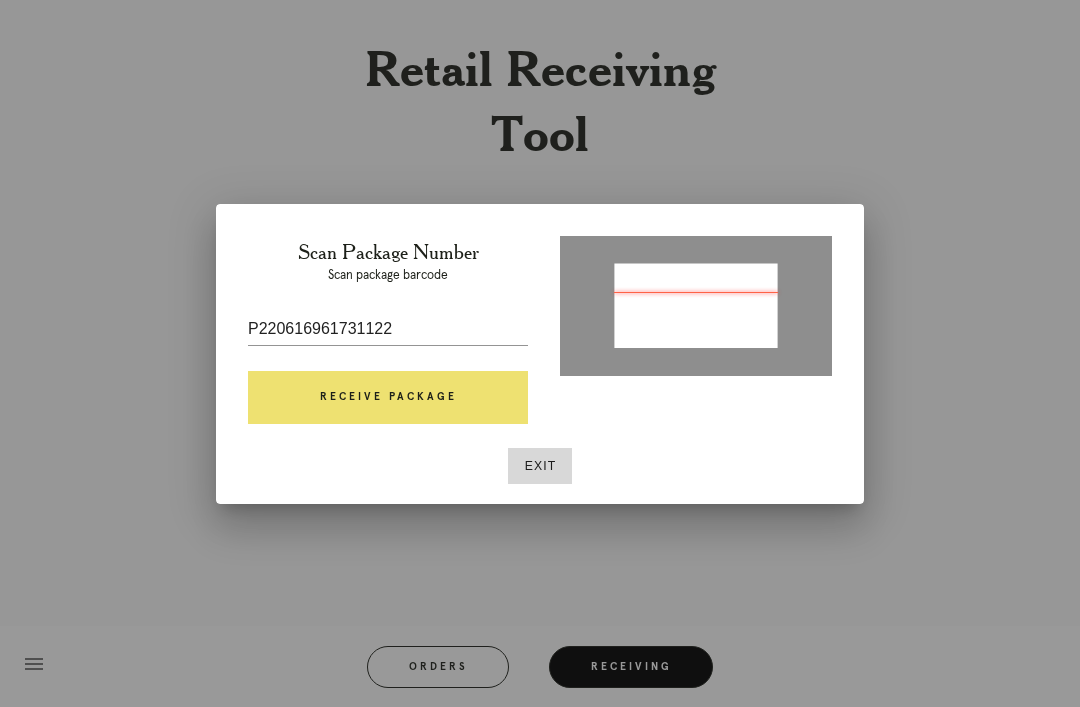 click on "Receive Package" at bounding box center [388, 398] 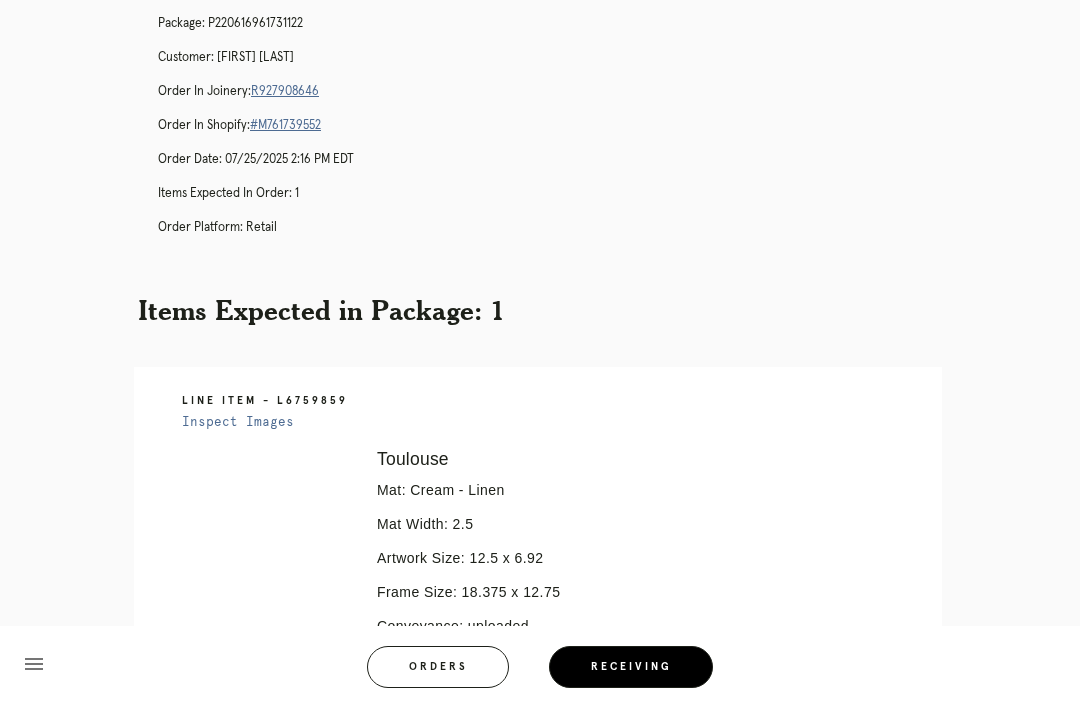 scroll, scrollTop: 263, scrollLeft: 0, axis: vertical 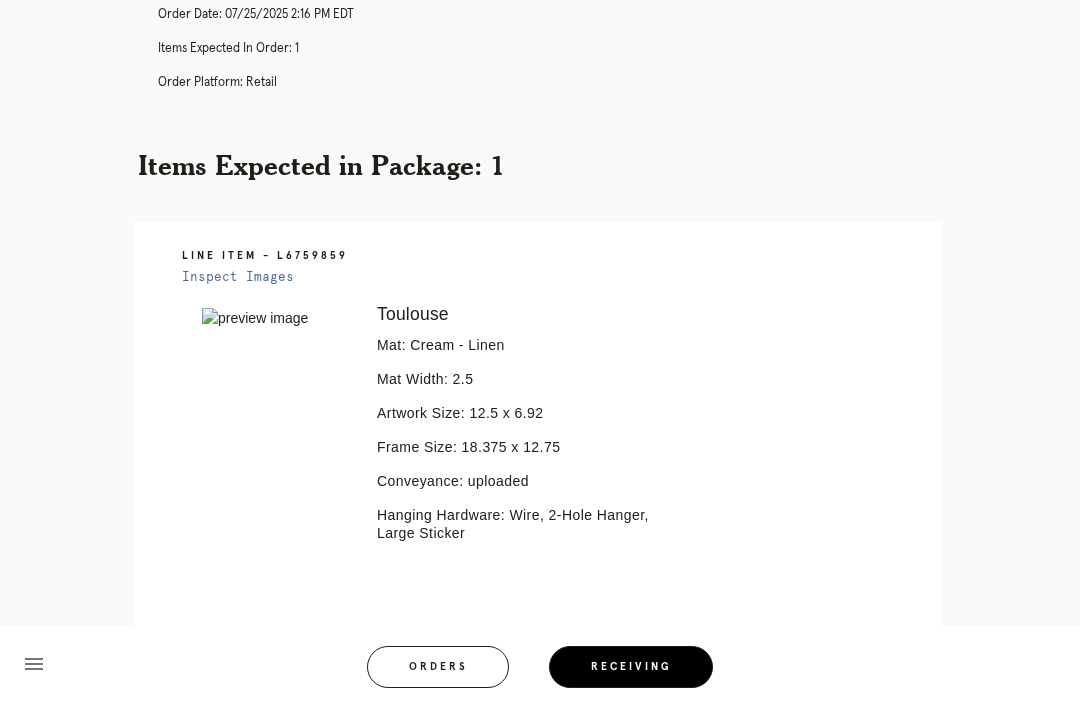 click on "menu
Orders
Receiving
Logged in as:   caroline.bowers@framebridge.com   Southport
Logout" at bounding box center [540, 673] 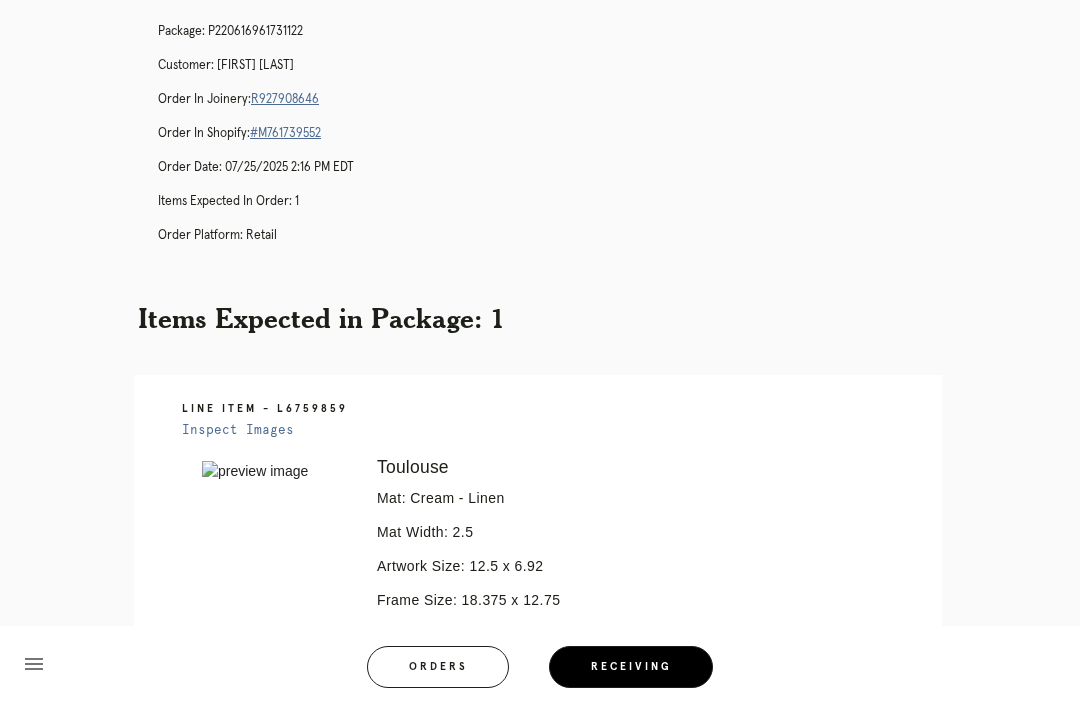 scroll, scrollTop: 28, scrollLeft: 0, axis: vertical 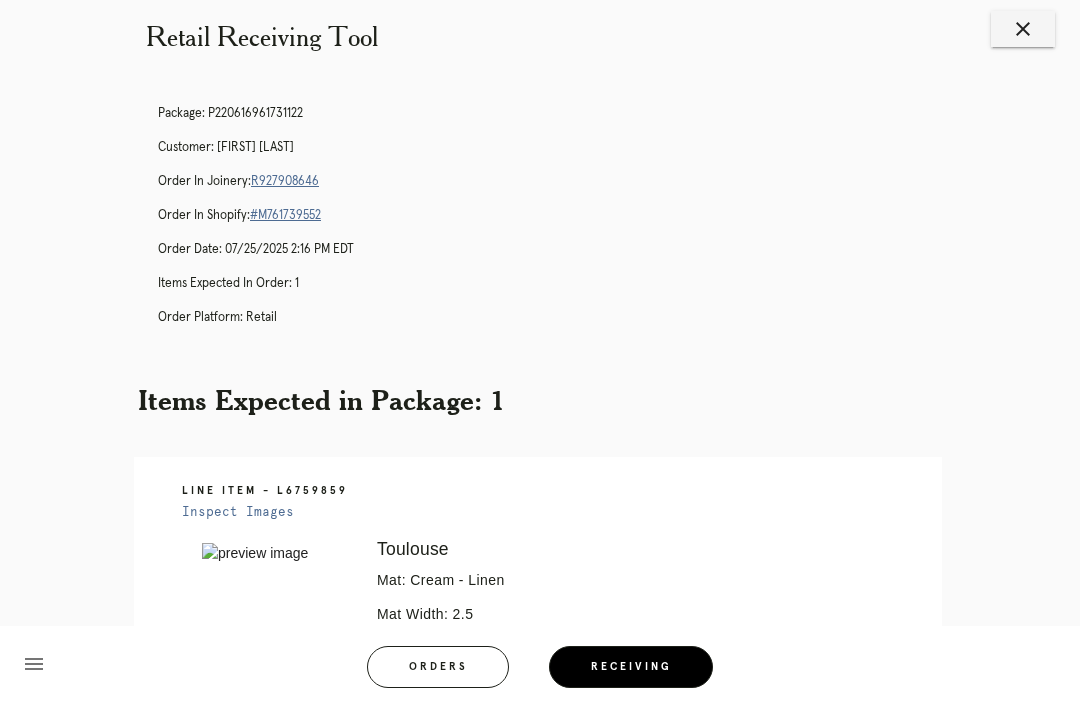 click on "Orders" at bounding box center [438, 667] 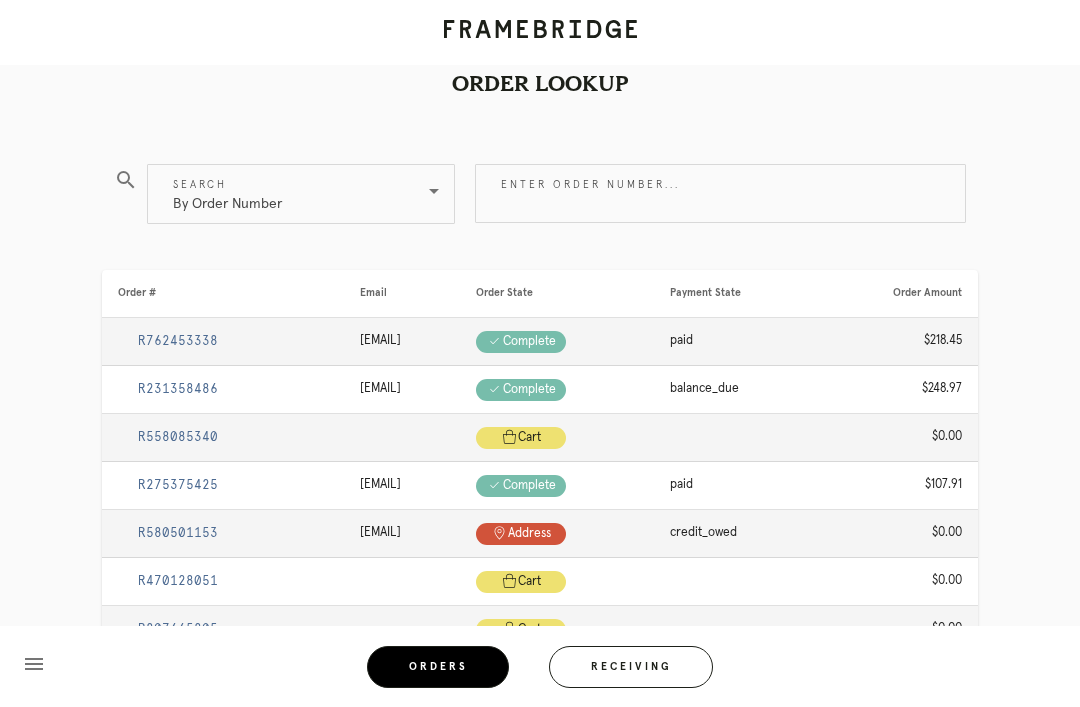 click on "menu
Orders
Receiving
Logged in as:   caroline.bowers@framebridge.com   Southport
Logout" at bounding box center [540, 673] 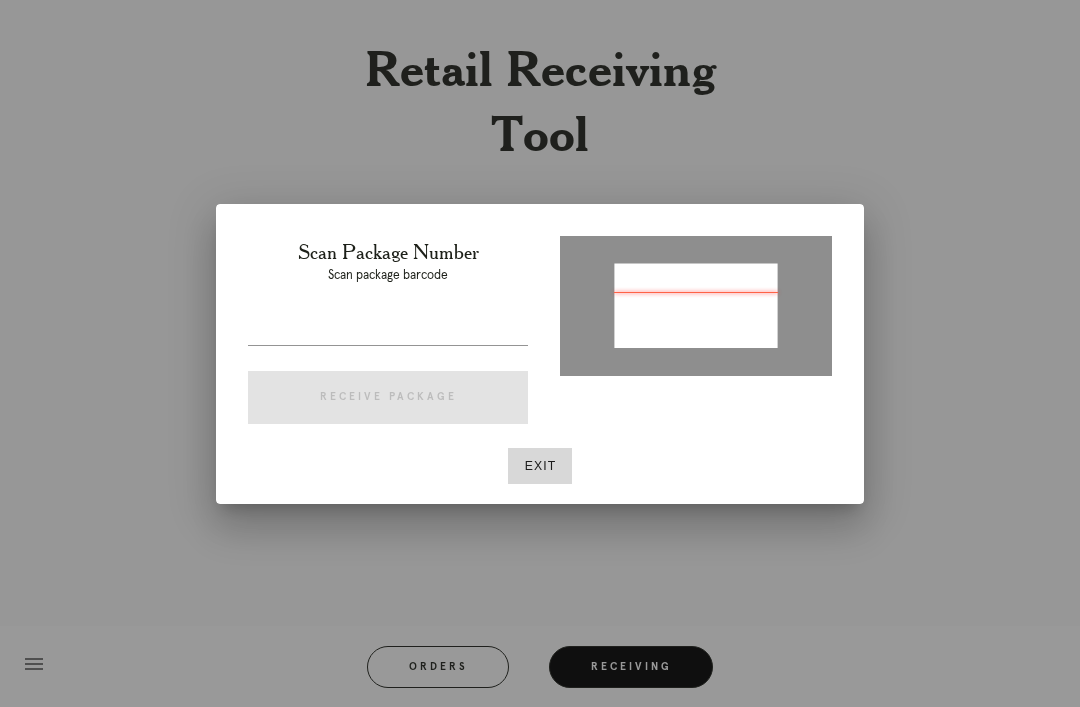 type on "P120657530538774" 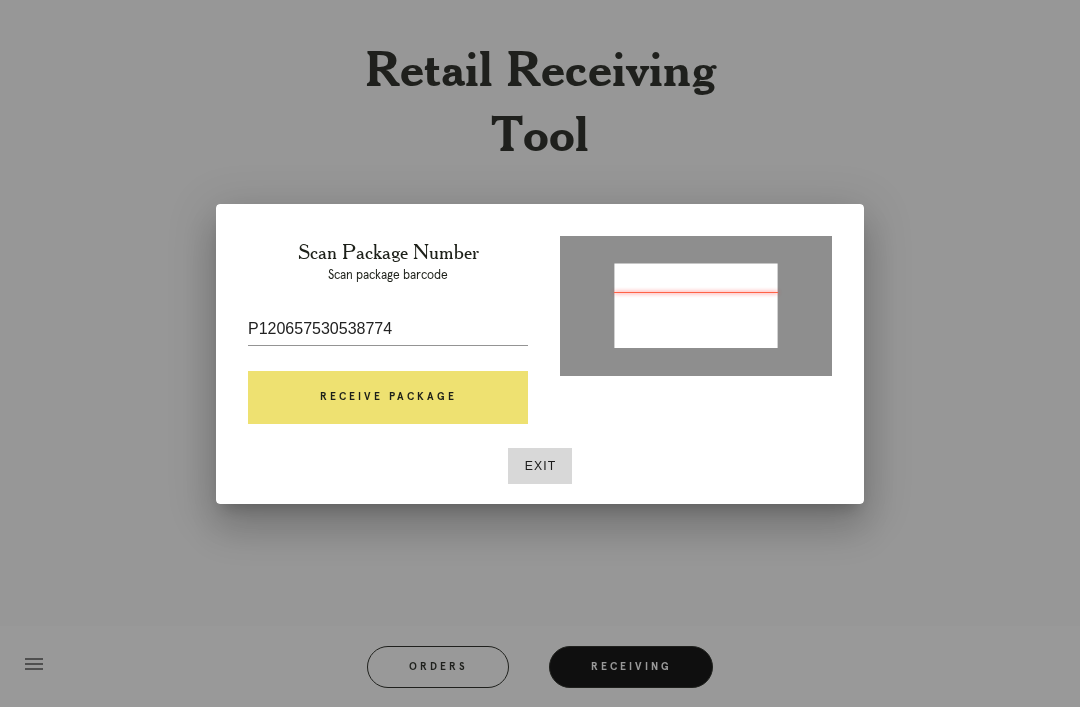 click on "Receive Package" at bounding box center [388, 398] 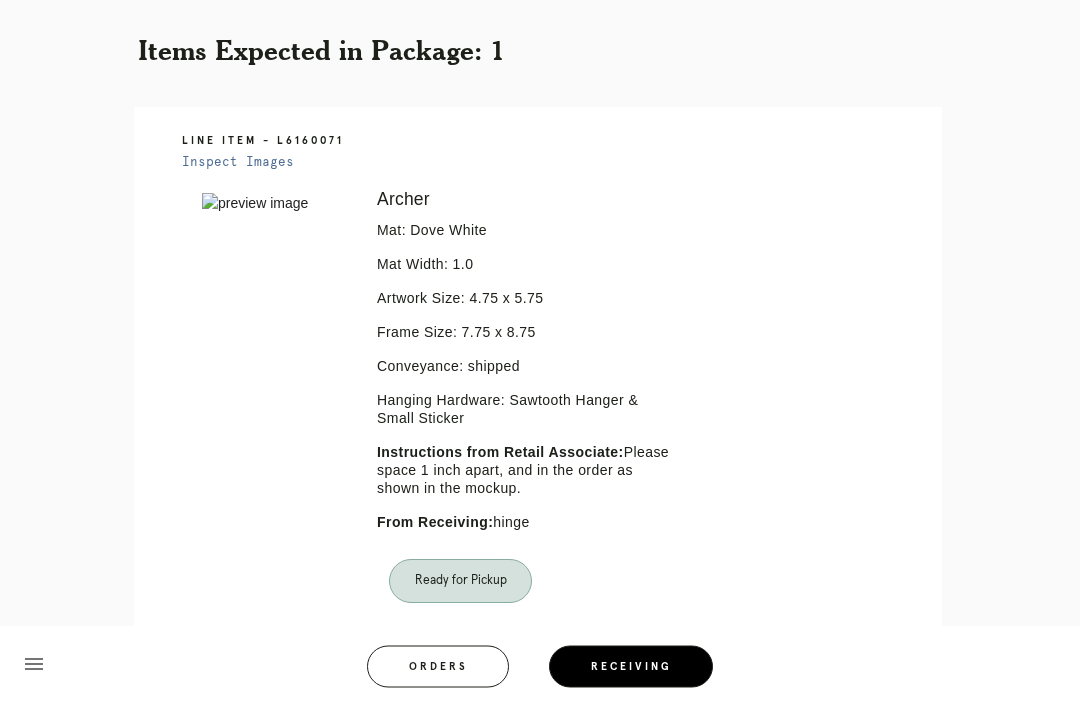 scroll, scrollTop: 395, scrollLeft: 0, axis: vertical 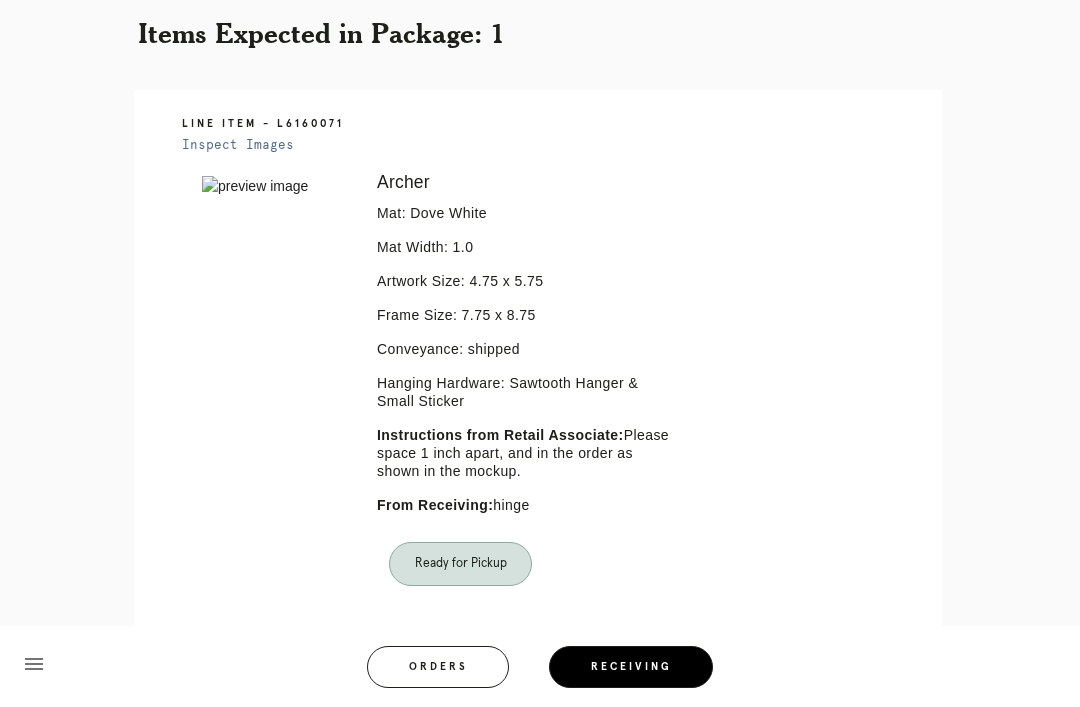 click on "Retail Receiving Tool   close   Package: P120657530538774   Customer: Rebecca Kelly
Order in Joinery:
R121935267
Order in Shopify:
#M761741684
Order Date:
07/28/2025  3:00 PM EDT
Items Expected in Order: 2   Order Platform: retail     Items Expected in Package:  1
Line Item - L6160071
Inspect Images
Error retreiving frame spec #9787724
Archer
Mat: Dove White
Mat Width: 1.0
Artwork Size:
4.75
x
5.75
Frame Size:
7.75
x
8.75
Conveyance: shipped
Hanging Hardware: Sawtooth Hanger & Small Sticker
Instructions from Retail Associate:
Please space 1 inch apart, and in the order as shown in the mockup.
From Receiving:
hinge" at bounding box center (540, 203) 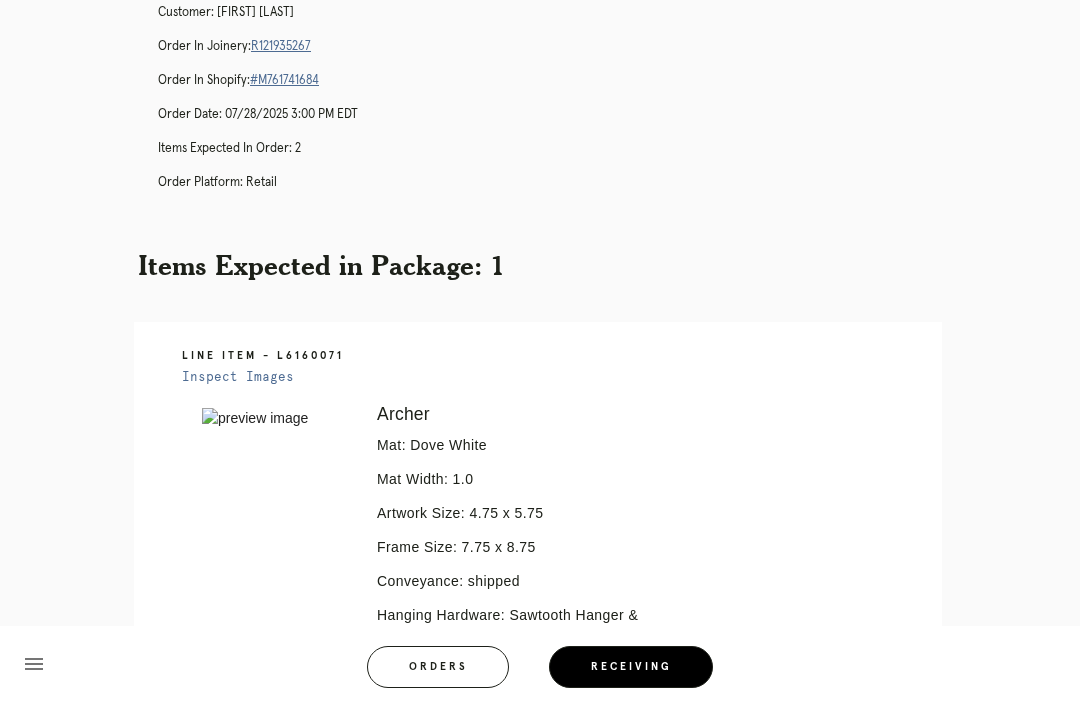 scroll, scrollTop: 0, scrollLeft: 0, axis: both 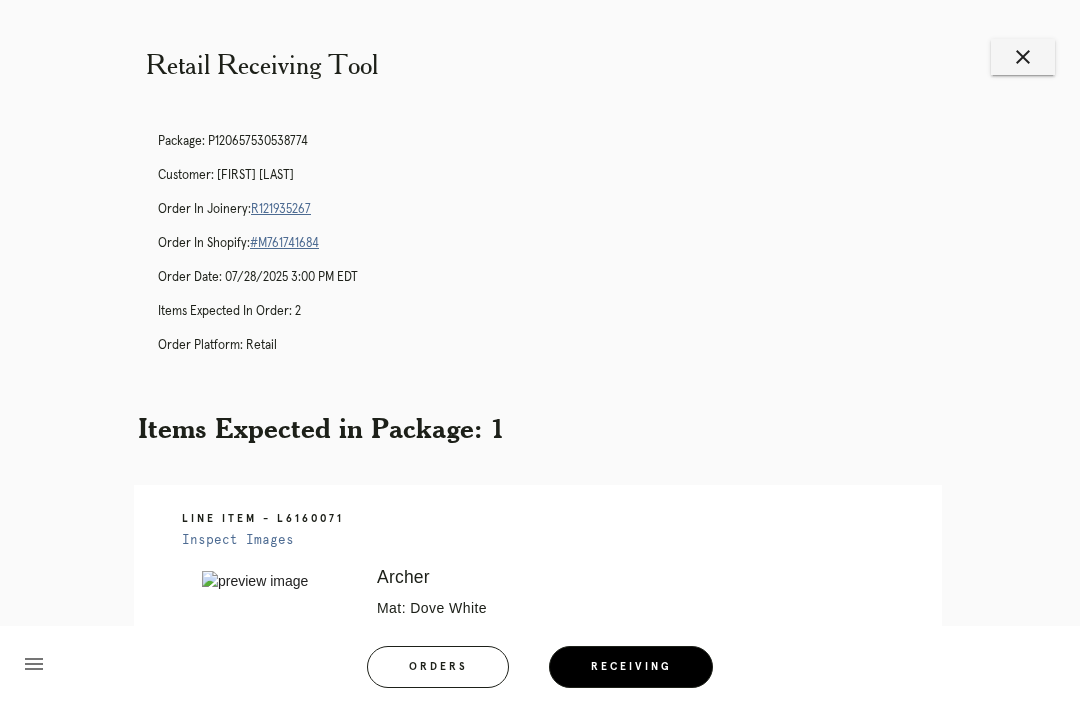 click on "R121935267" at bounding box center (281, 209) 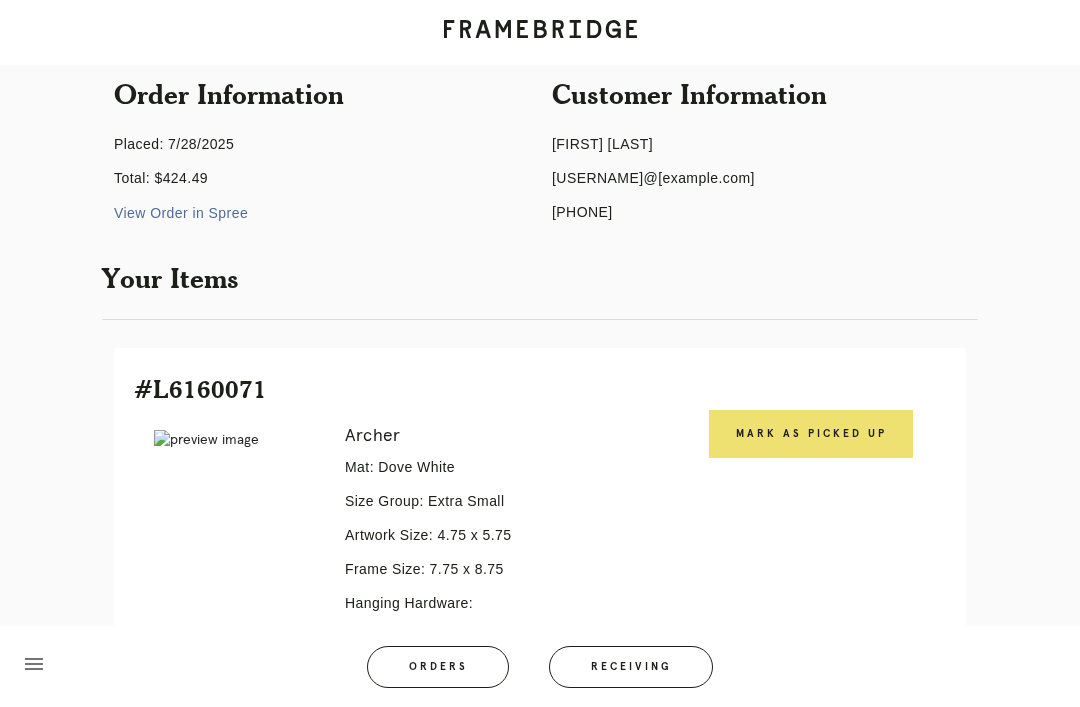 scroll, scrollTop: 299, scrollLeft: 0, axis: vertical 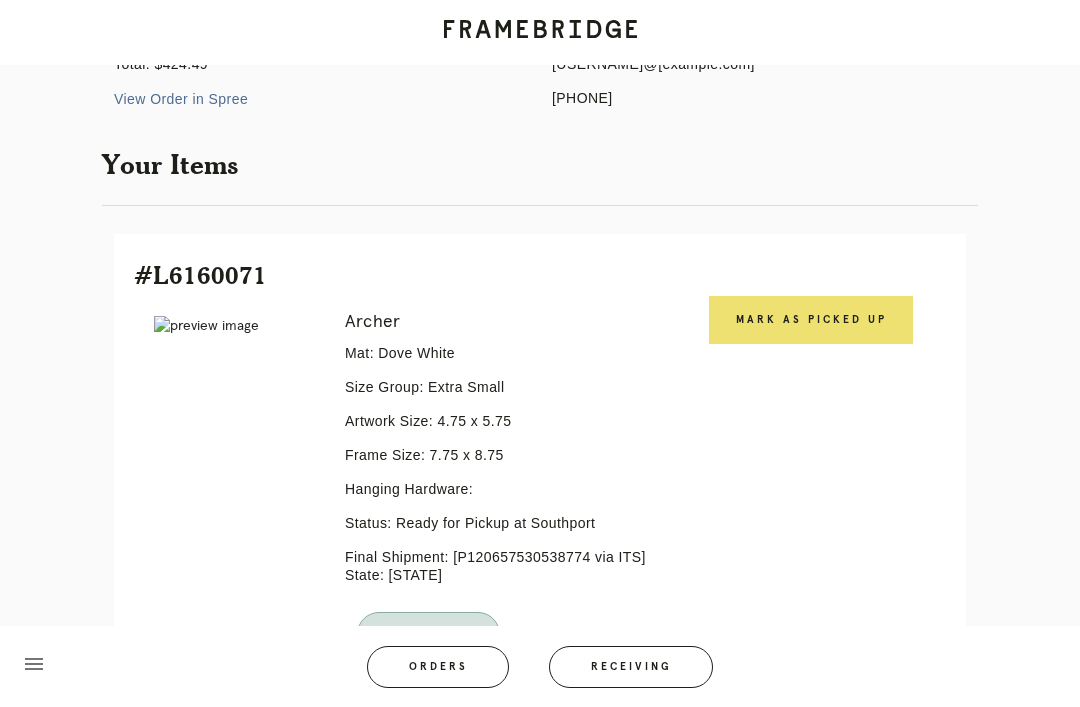 click on "Mark as Picked Up" at bounding box center (811, 320) 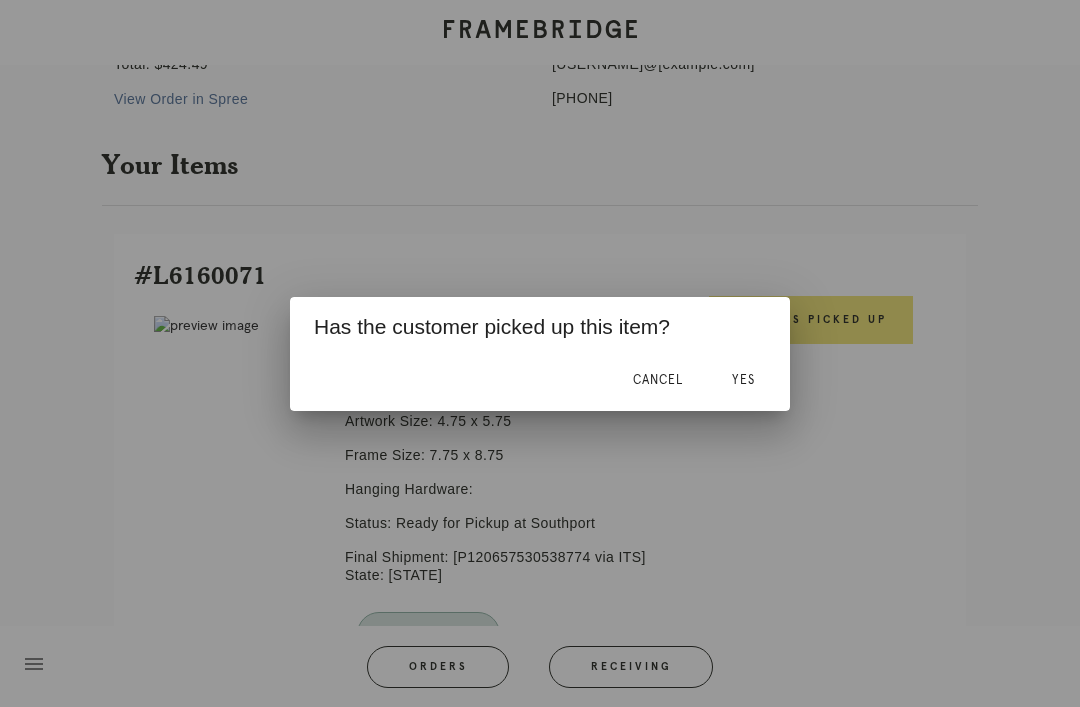 click on "Yes" at bounding box center (743, 380) 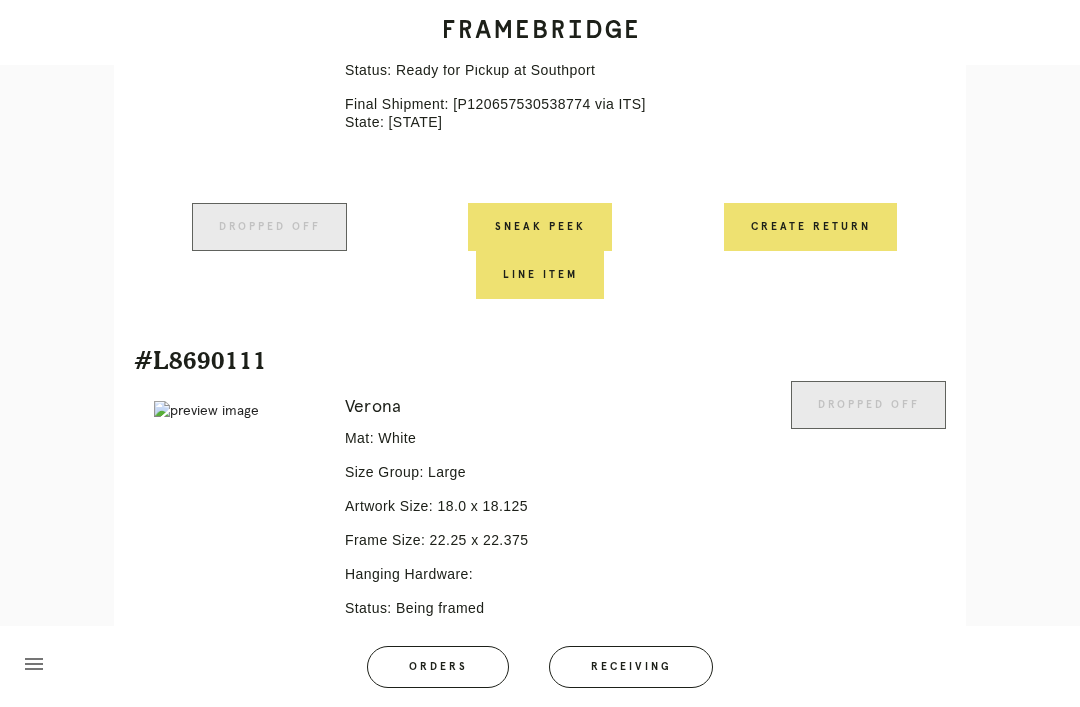 scroll, scrollTop: 868, scrollLeft: 0, axis: vertical 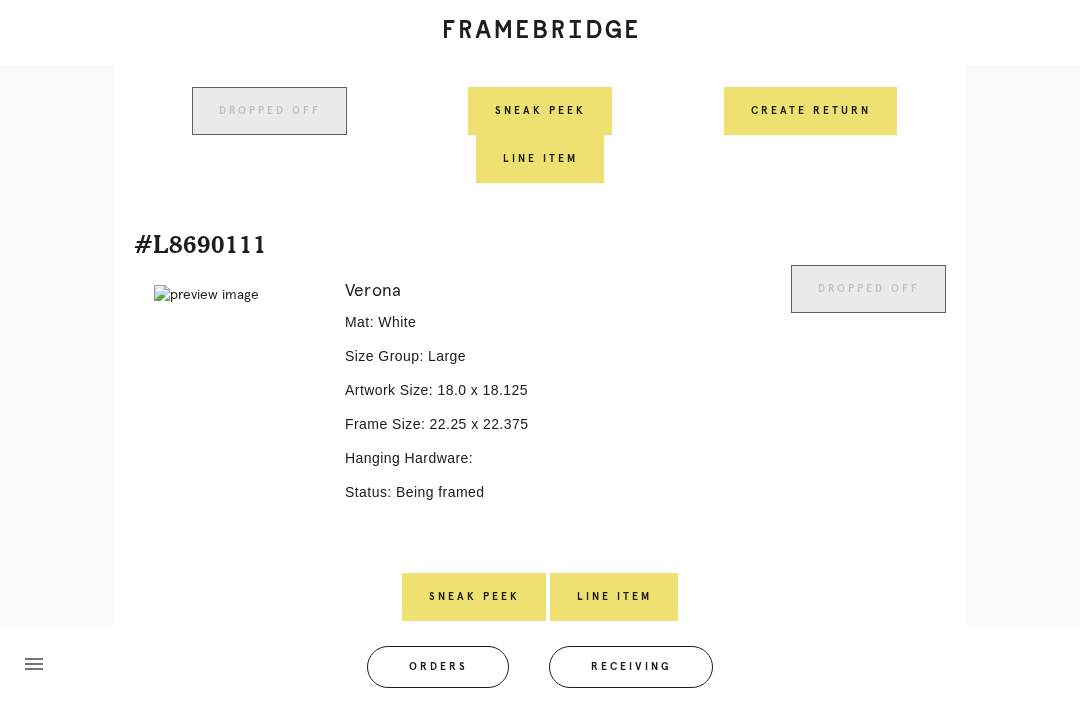 click on "Receiving" at bounding box center [631, 667] 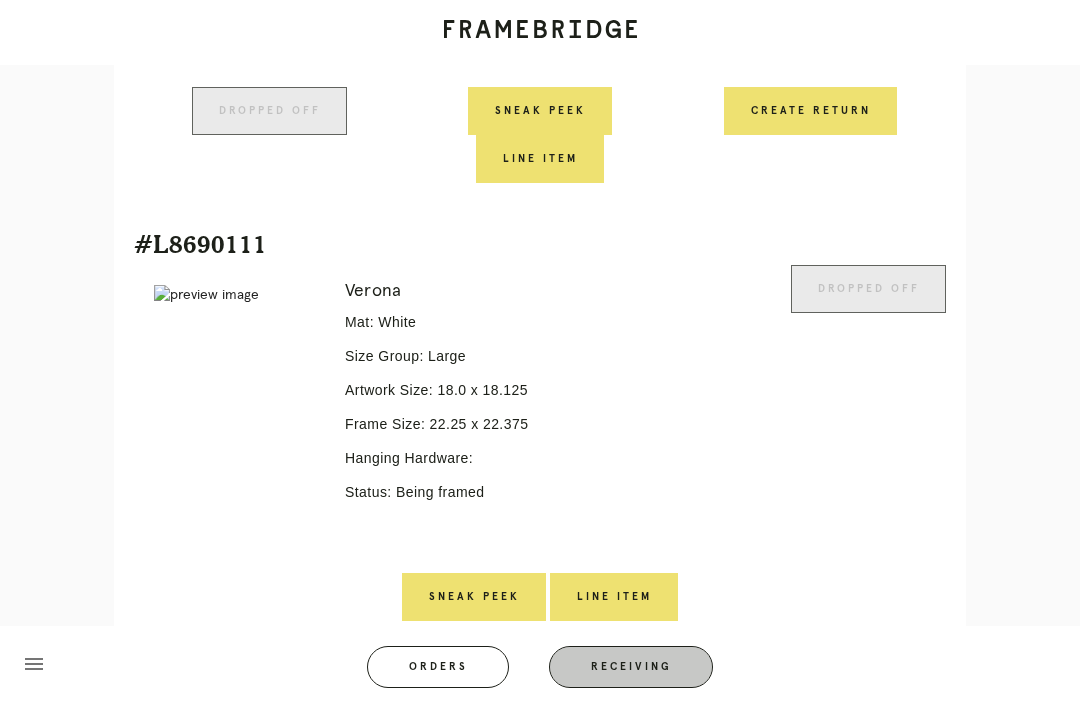 scroll, scrollTop: 0, scrollLeft: 0, axis: both 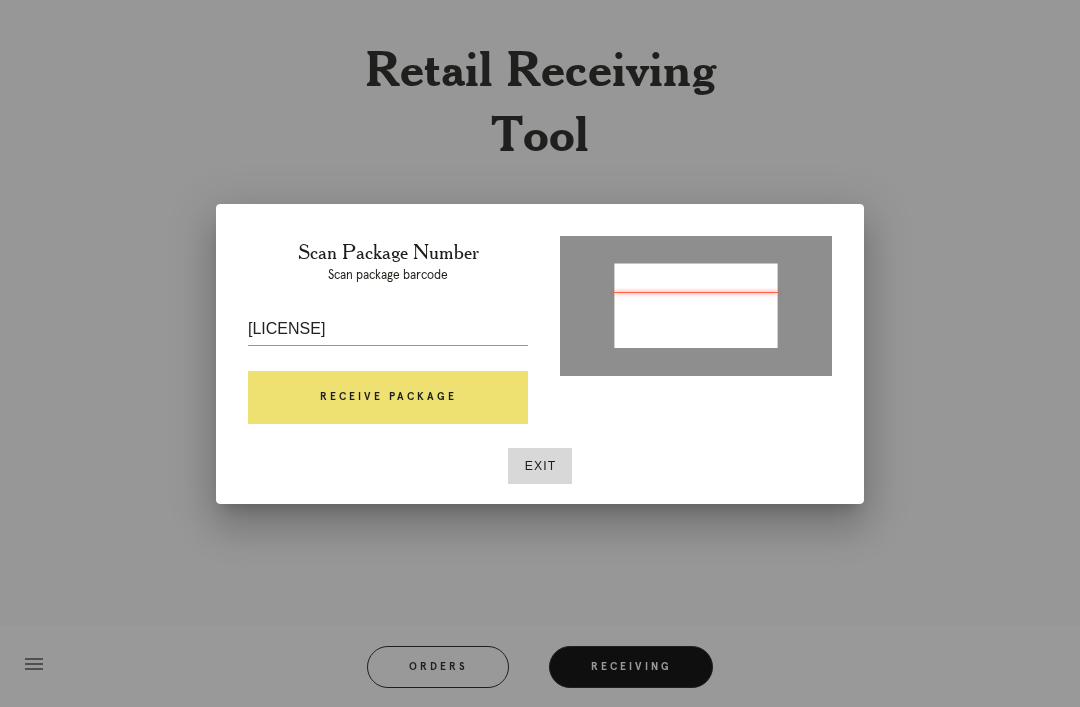 type on "P220616961731122" 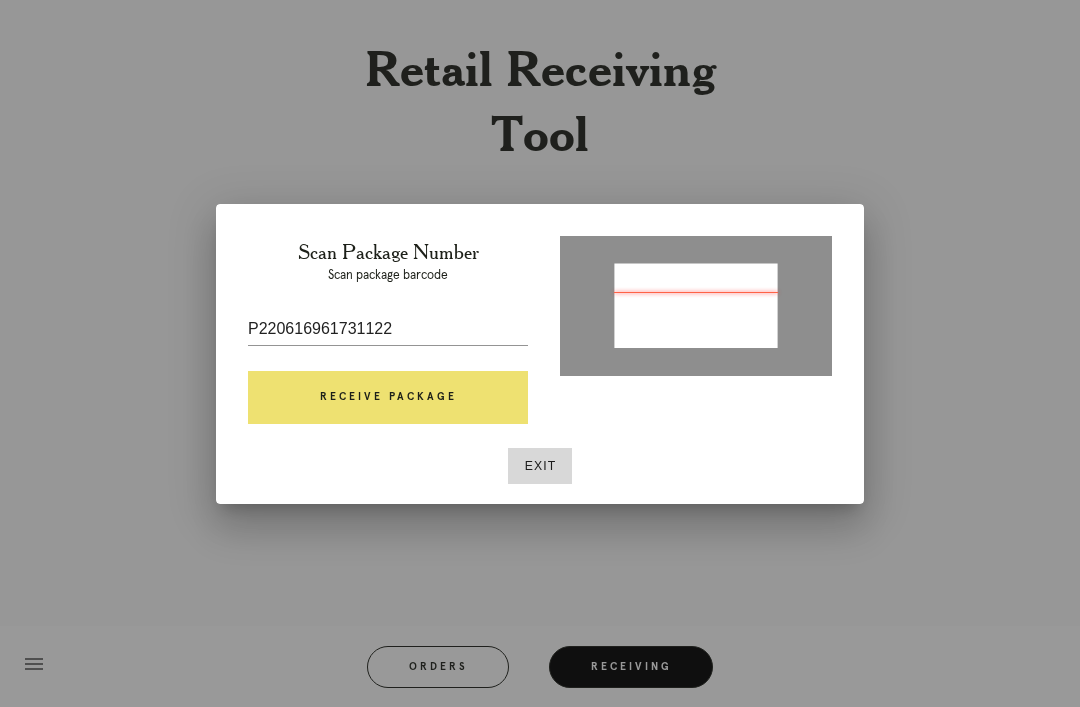 click on "Receive Package" at bounding box center (388, 398) 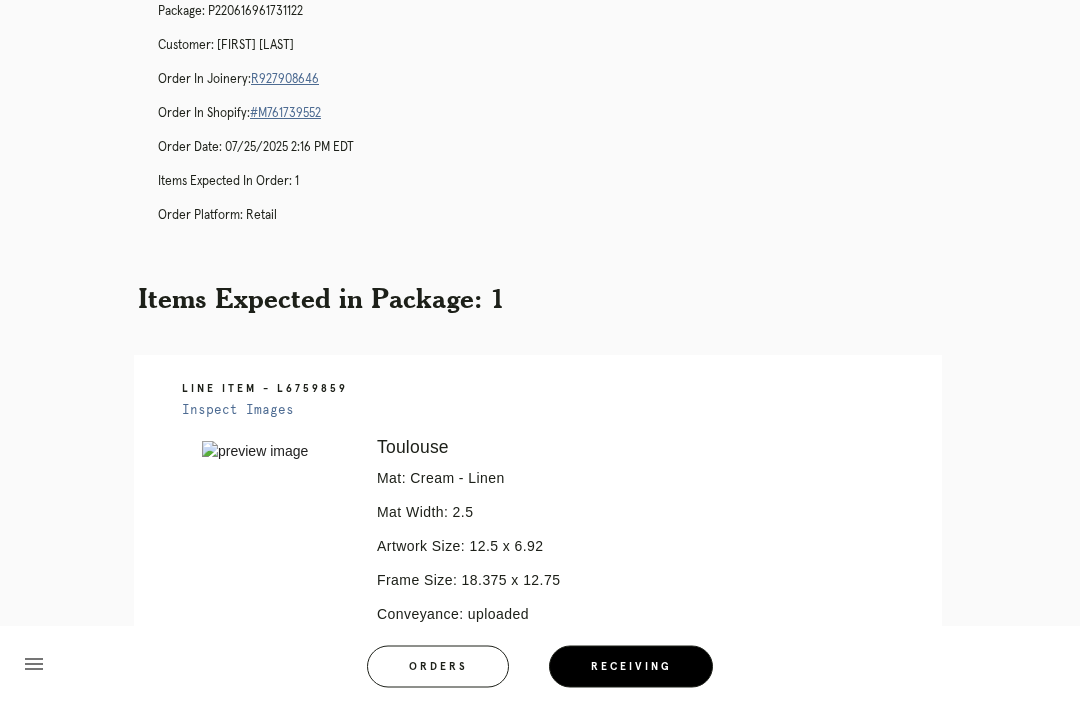 scroll, scrollTop: 119, scrollLeft: 0, axis: vertical 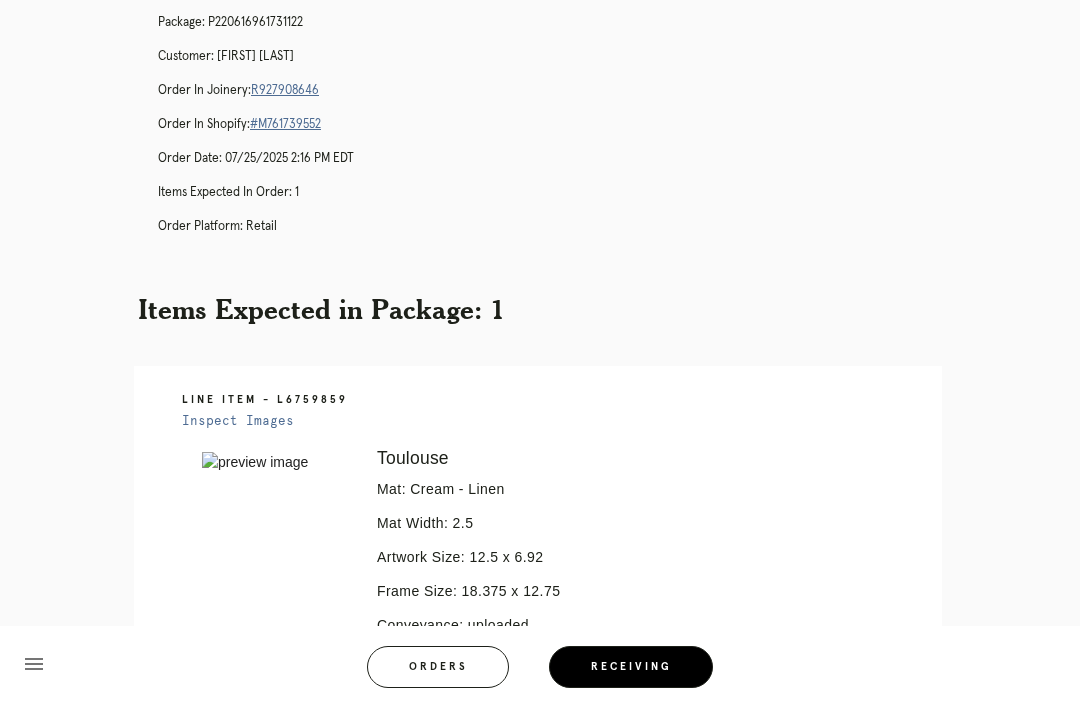 click on "Receiving" at bounding box center (631, 667) 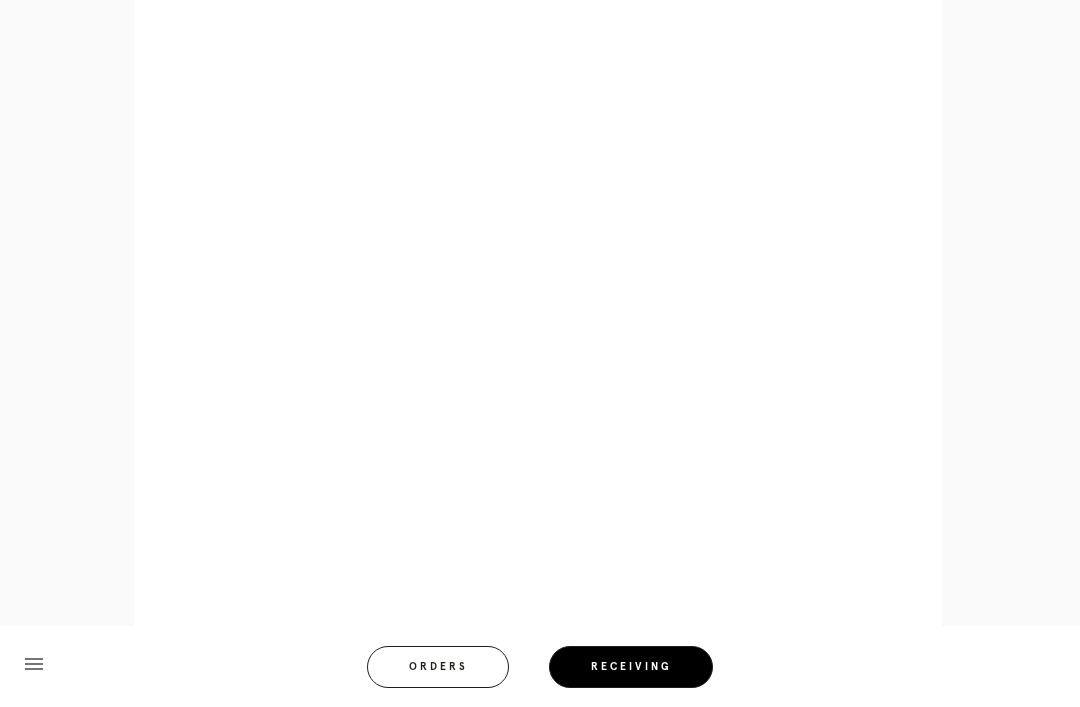 scroll, scrollTop: 858, scrollLeft: 0, axis: vertical 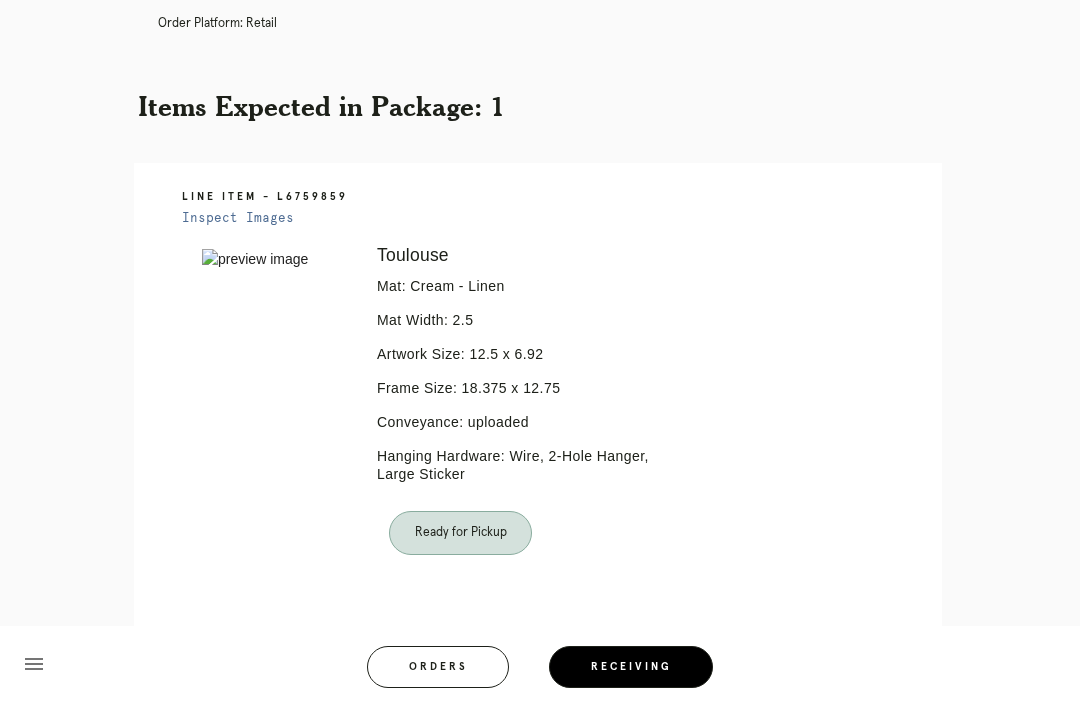 click on "Receiving" at bounding box center (631, 667) 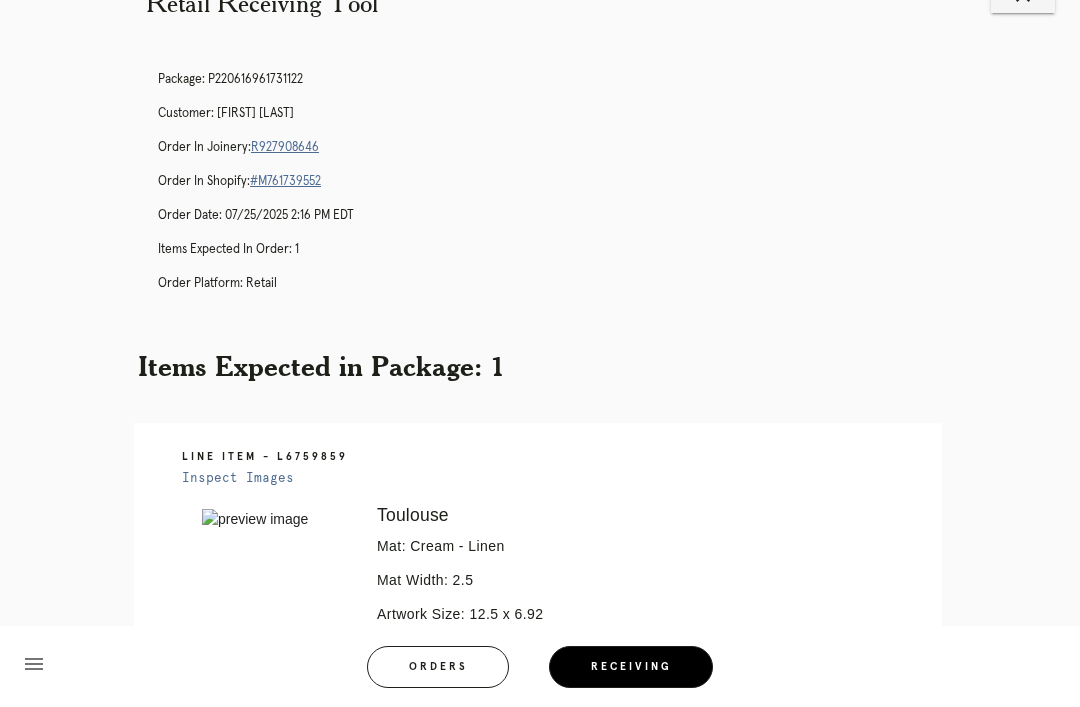 scroll, scrollTop: 0, scrollLeft: 0, axis: both 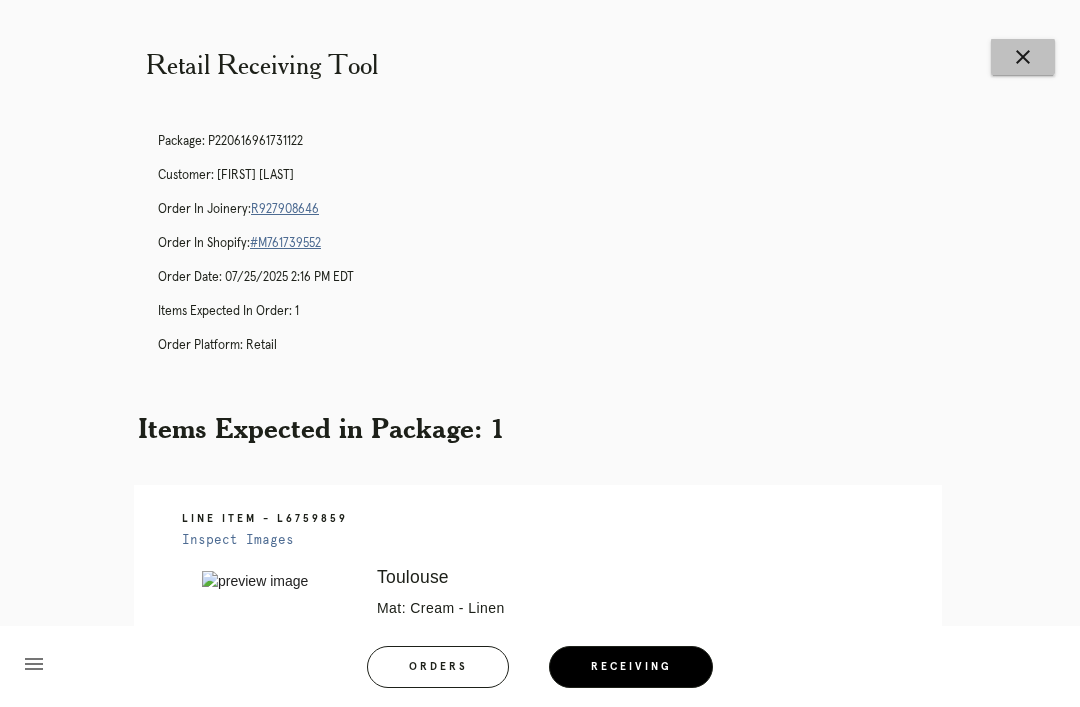 click on "close" at bounding box center [1023, 57] 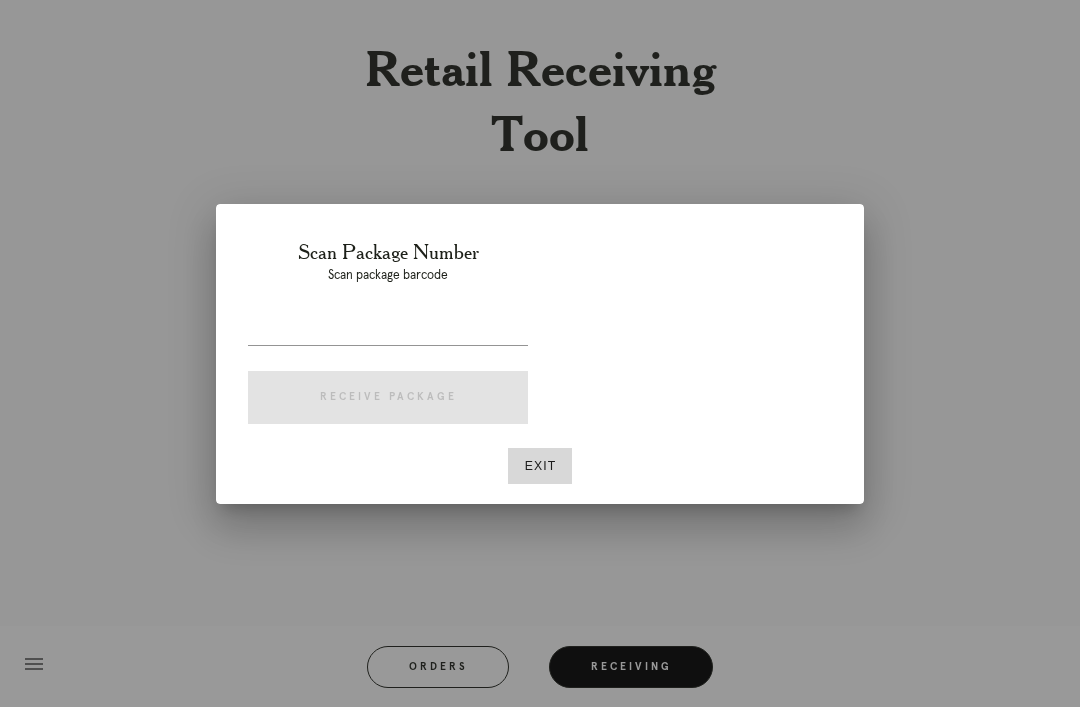 scroll, scrollTop: 0, scrollLeft: 0, axis: both 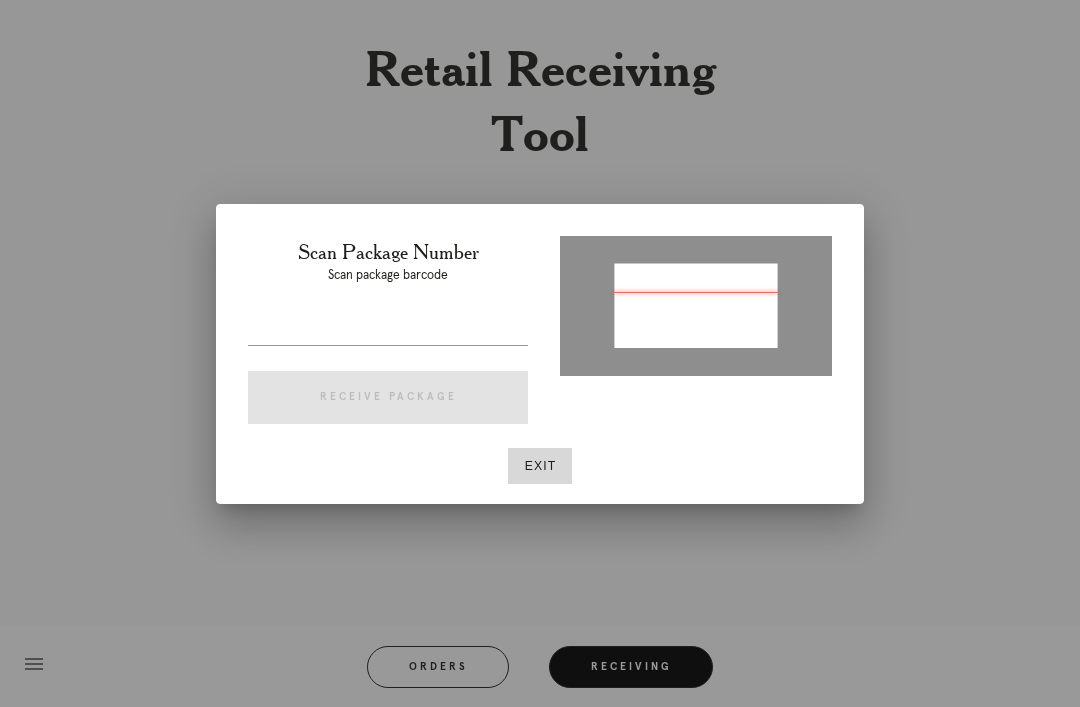 type on "[PRODUCT_ID]" 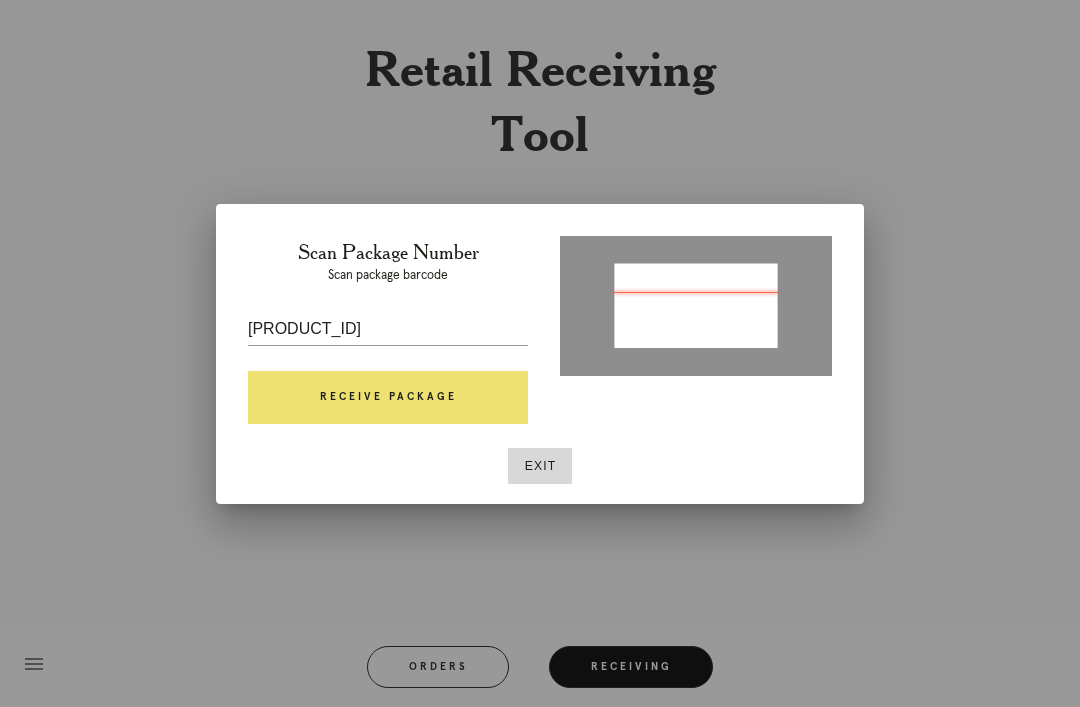 click on "Receive Package" at bounding box center [388, 398] 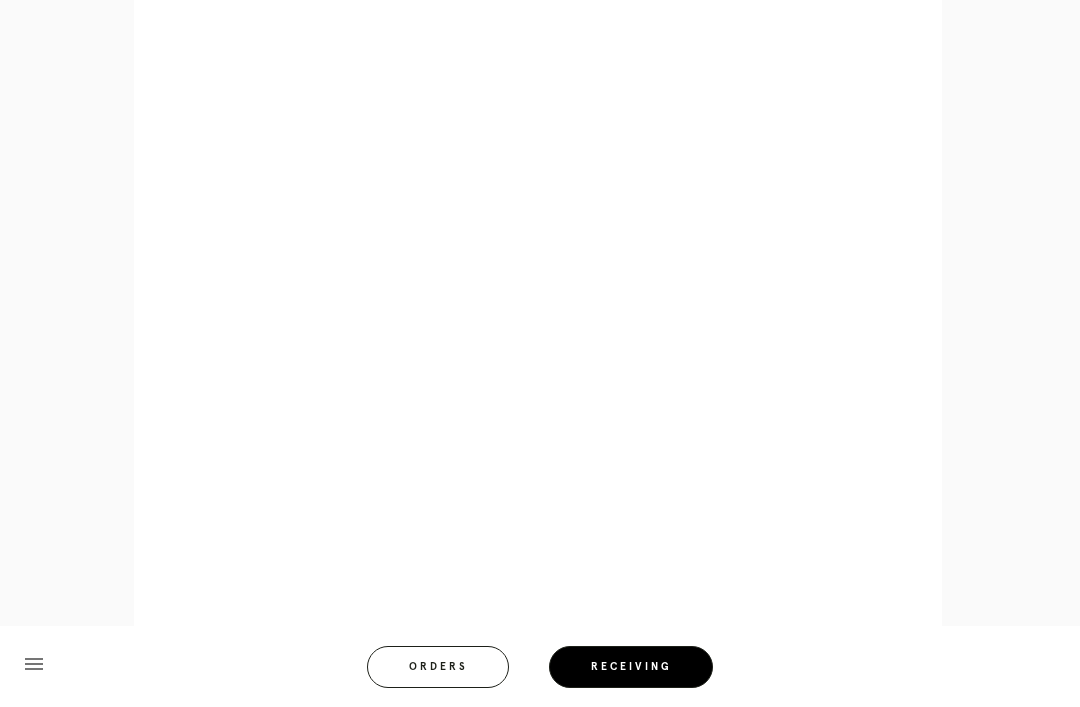 scroll, scrollTop: 928, scrollLeft: 0, axis: vertical 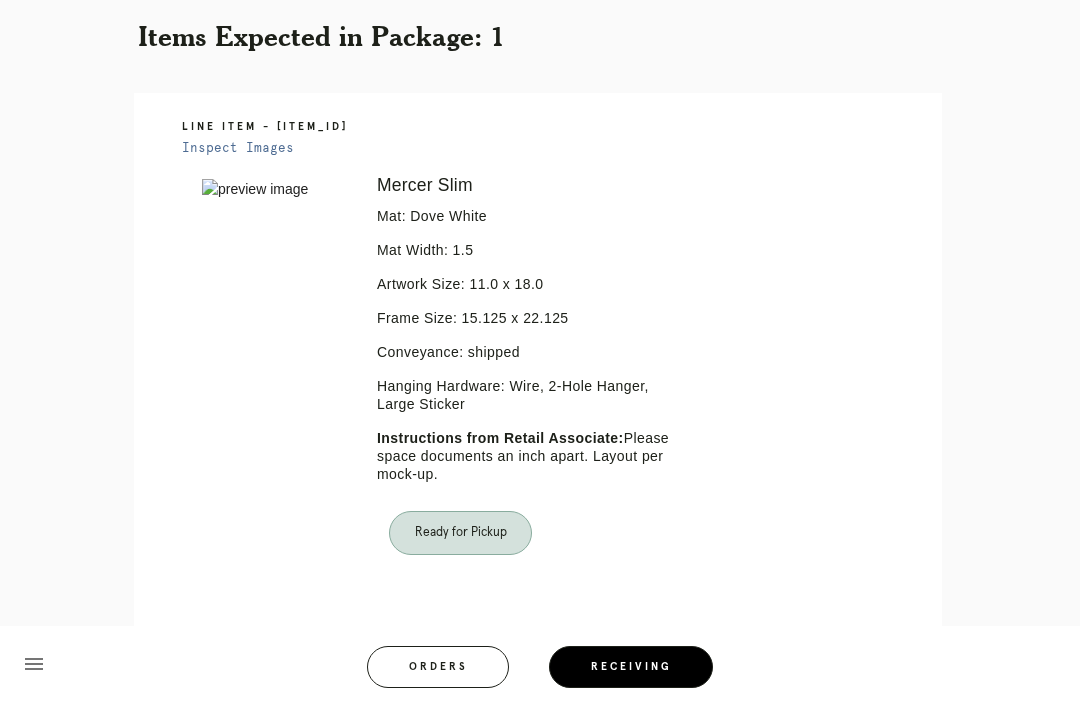 click on "Receiving" at bounding box center (631, 667) 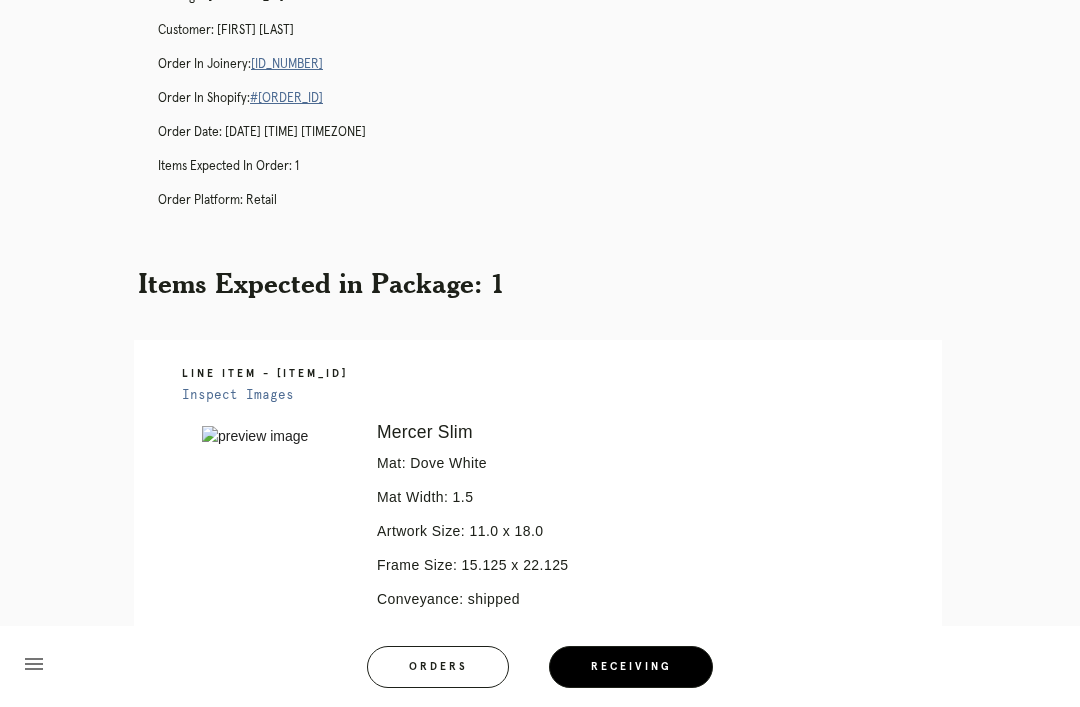 scroll, scrollTop: 0, scrollLeft: 0, axis: both 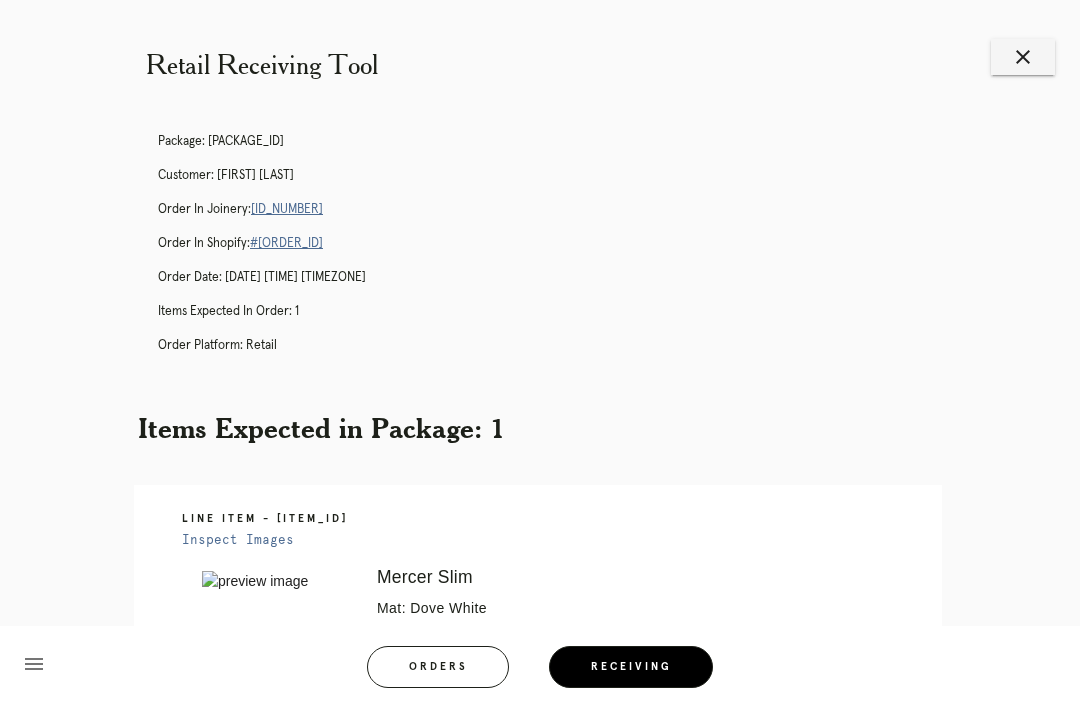 click on "close" at bounding box center [1023, 57] 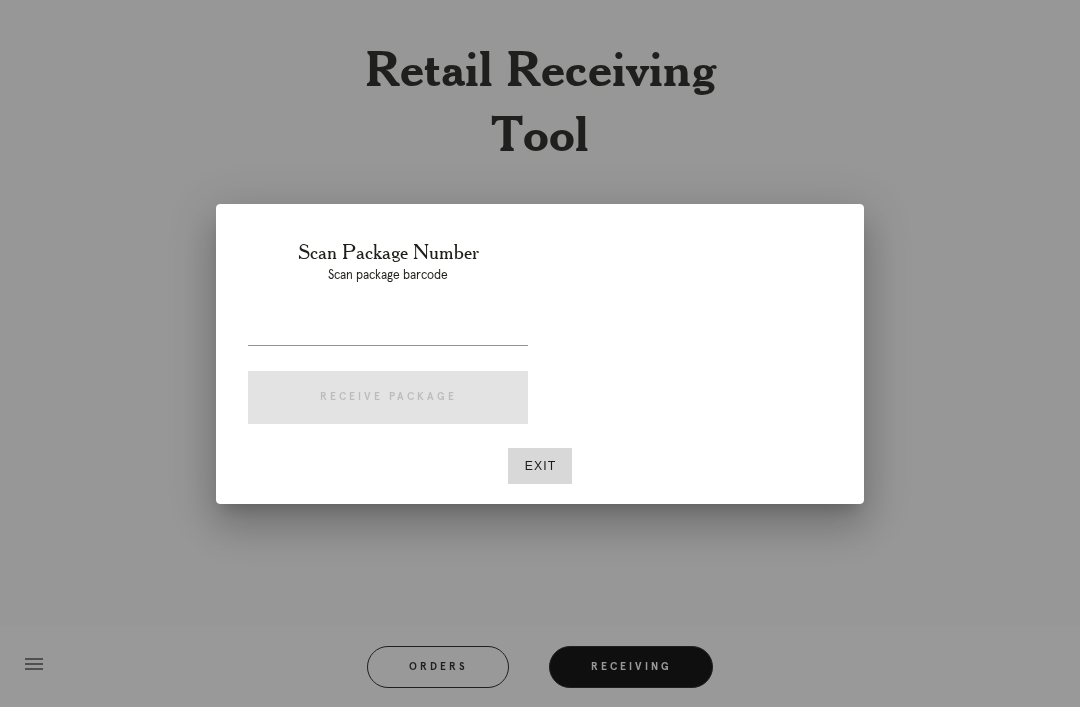 scroll, scrollTop: 0, scrollLeft: 0, axis: both 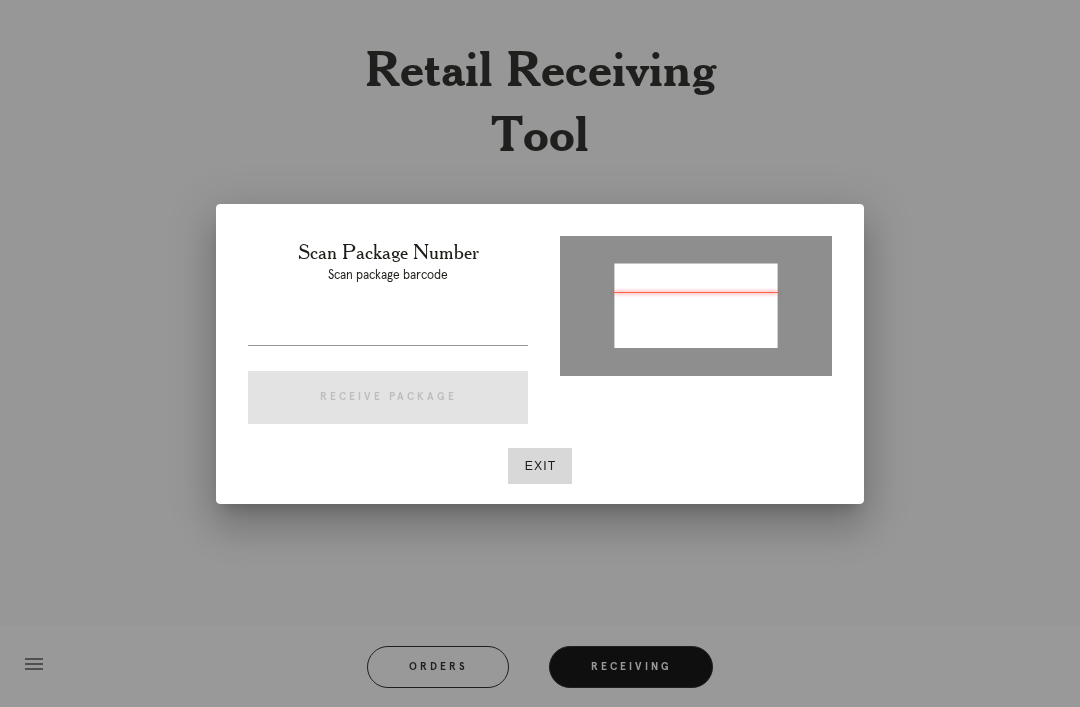 type on "[PACKAGE_ID]" 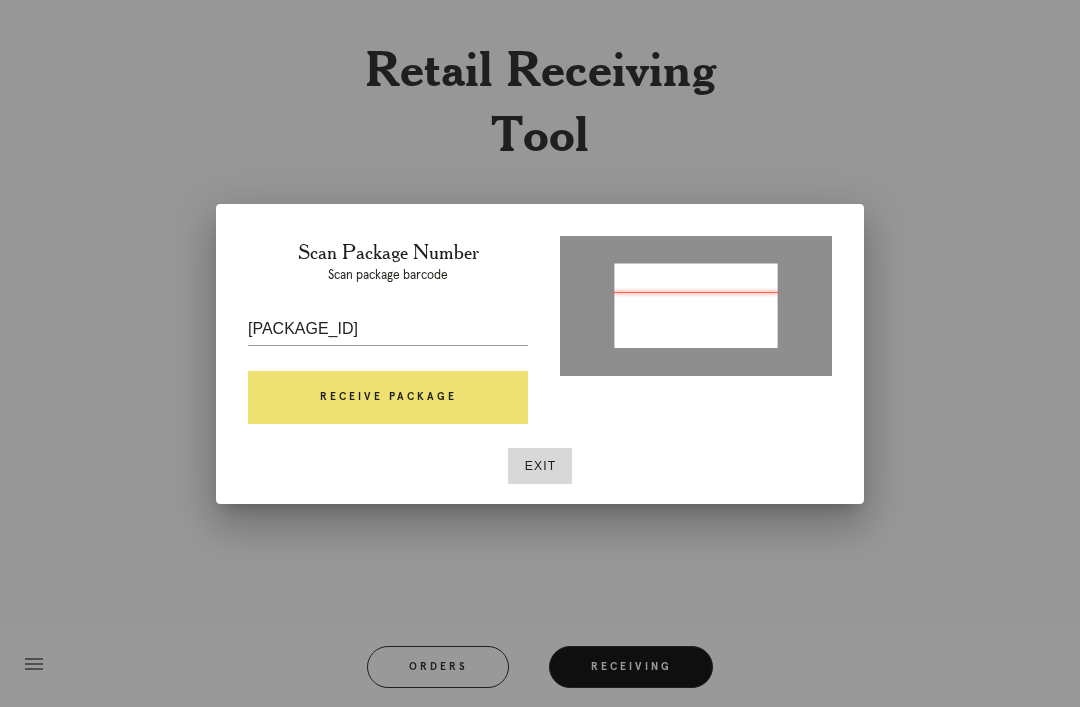 click on "Scan Package Number   Scan package barcode   [PACKAGE_ID]   Receive Package" at bounding box center (388, 336) 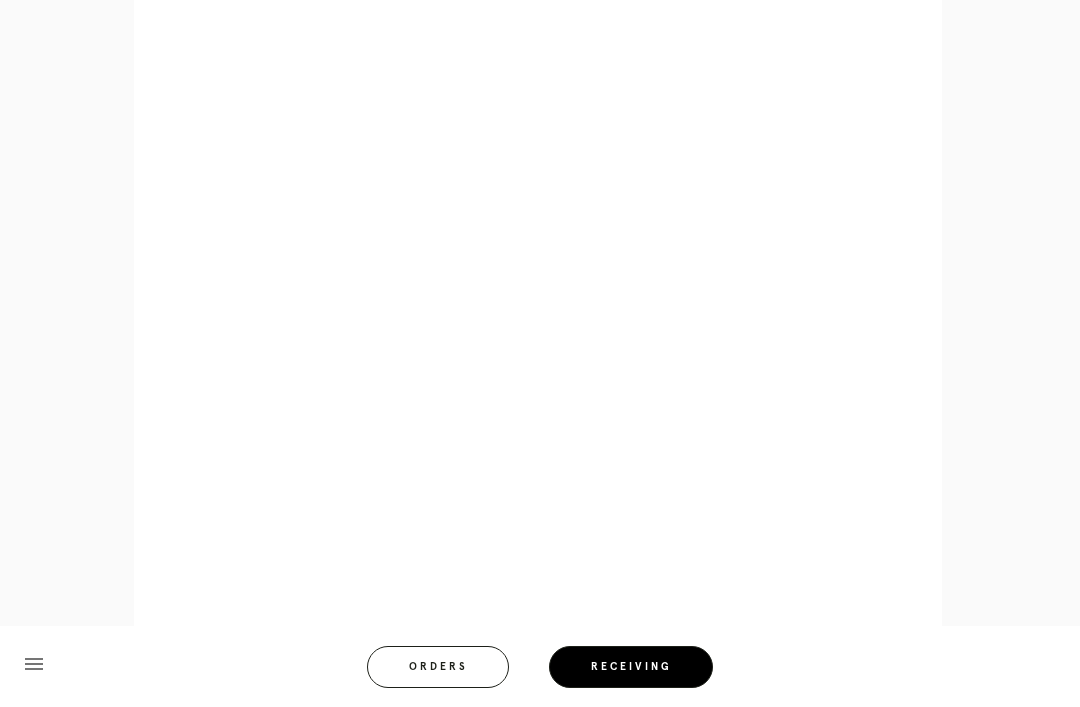scroll, scrollTop: 858, scrollLeft: 0, axis: vertical 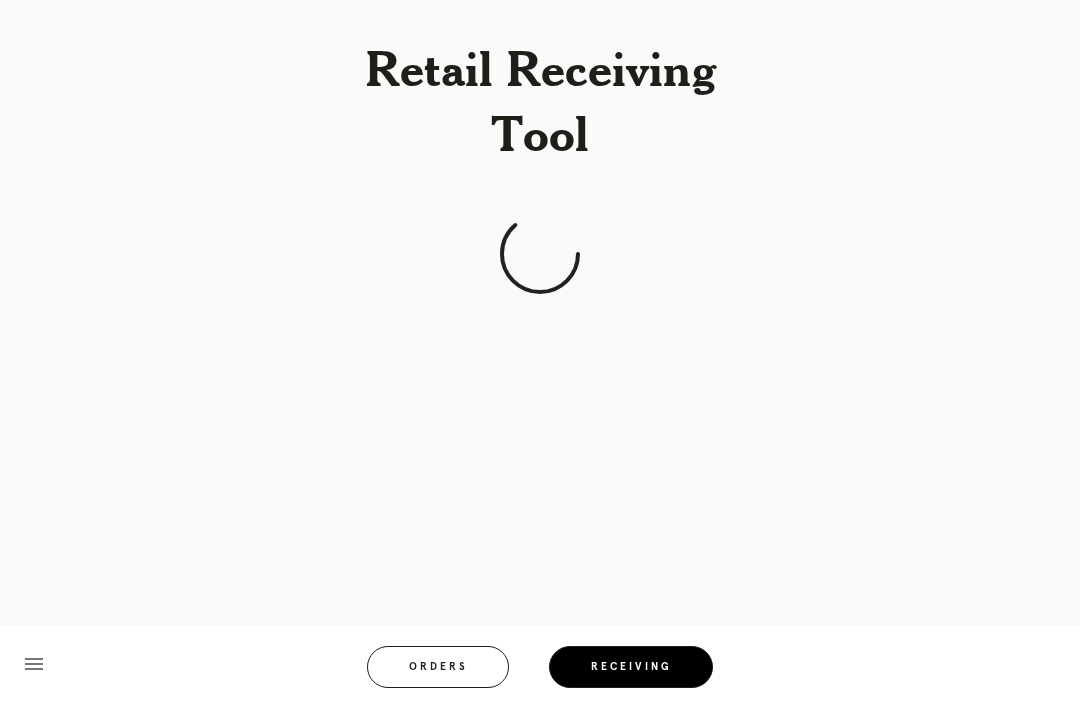 click on "menu
Orders
Receiving" at bounding box center (540, 666) 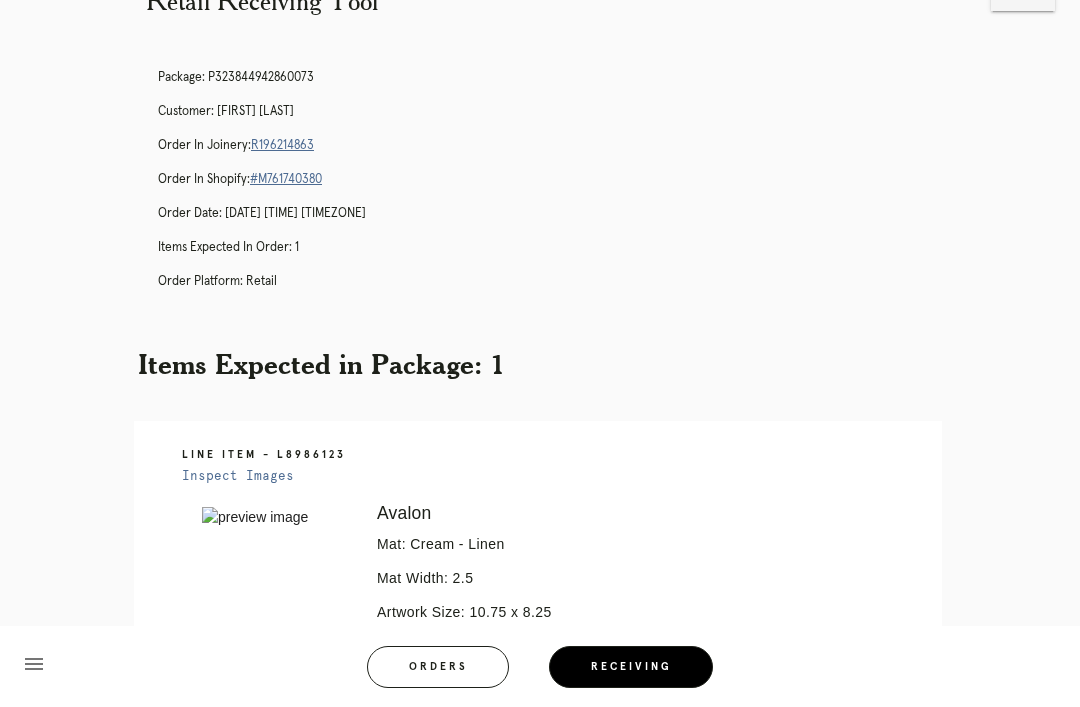 click on "Receiving" at bounding box center [631, 667] 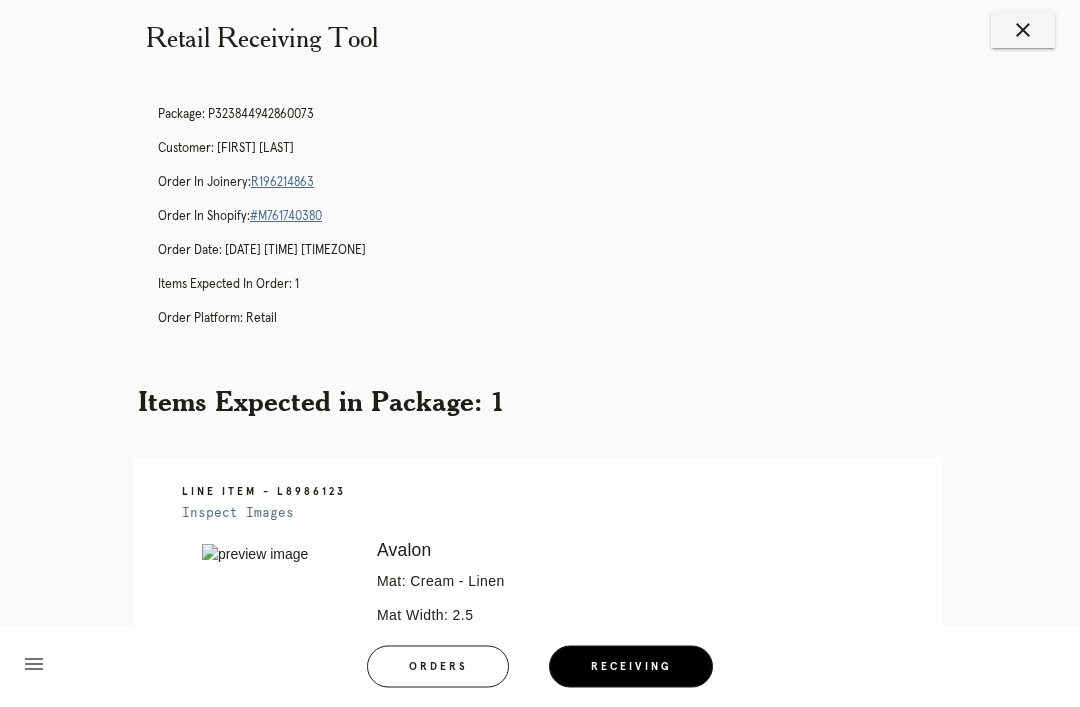 scroll, scrollTop: 0, scrollLeft: 0, axis: both 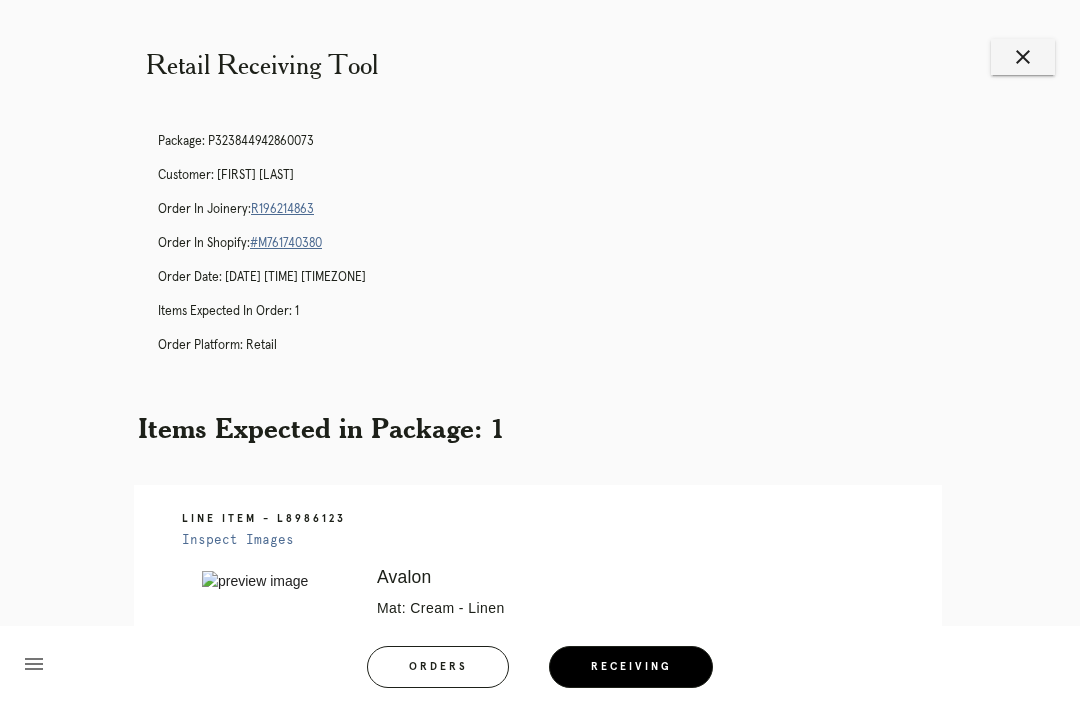 click on "close" at bounding box center (1023, 57) 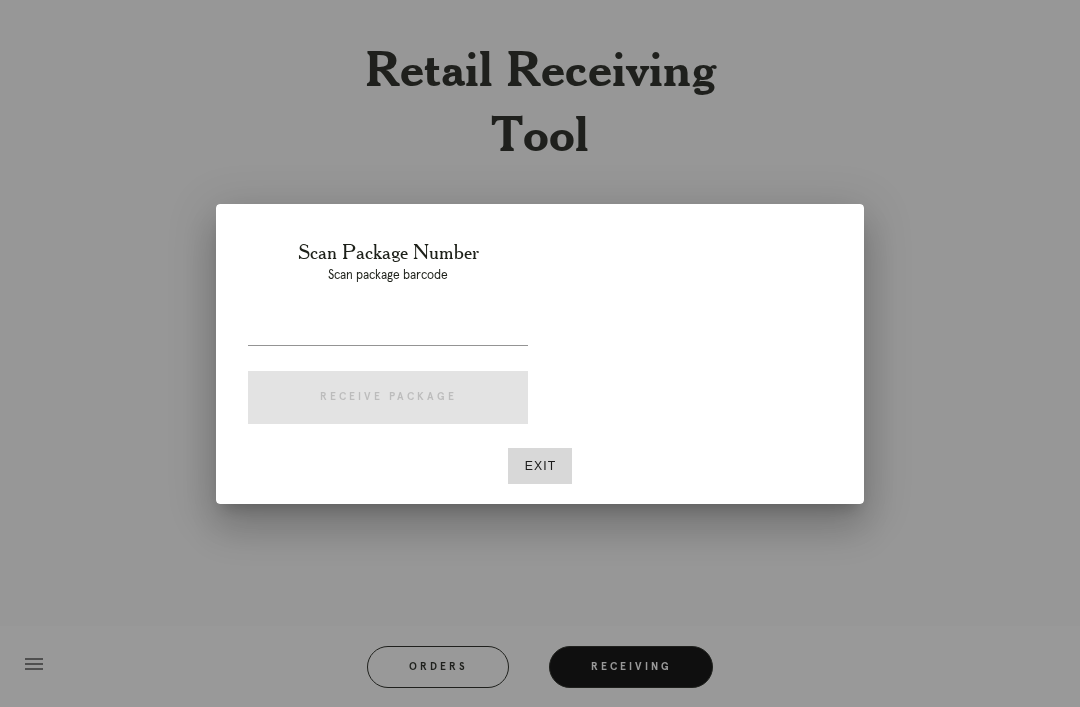 scroll, scrollTop: 0, scrollLeft: 0, axis: both 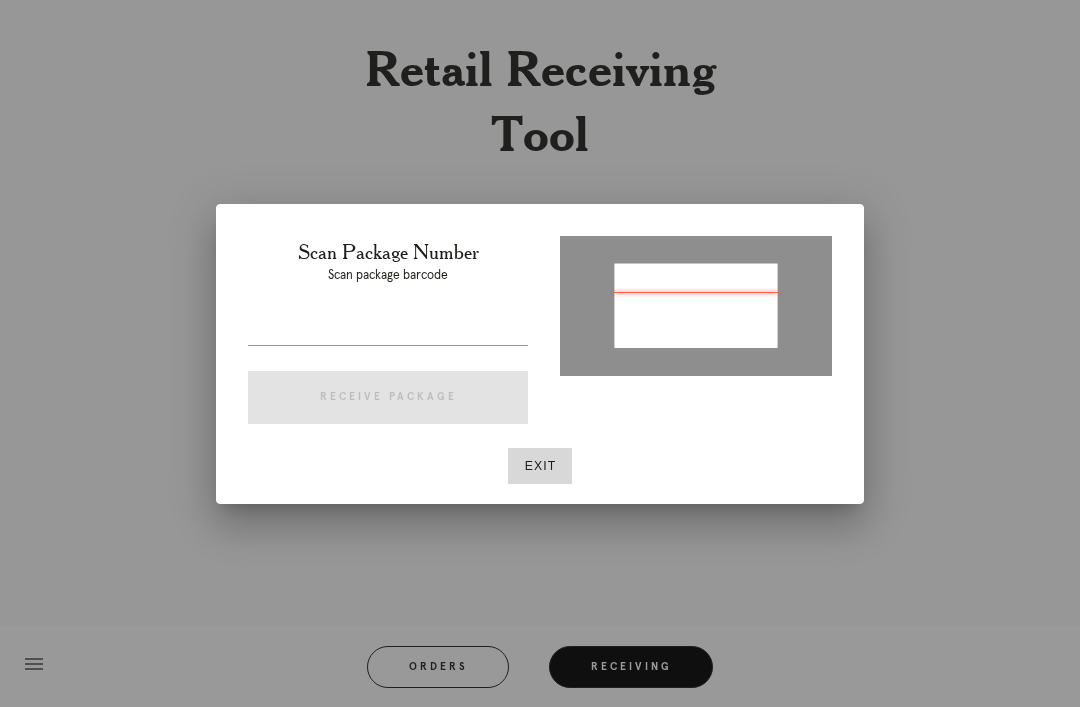 type on "P967470872994017" 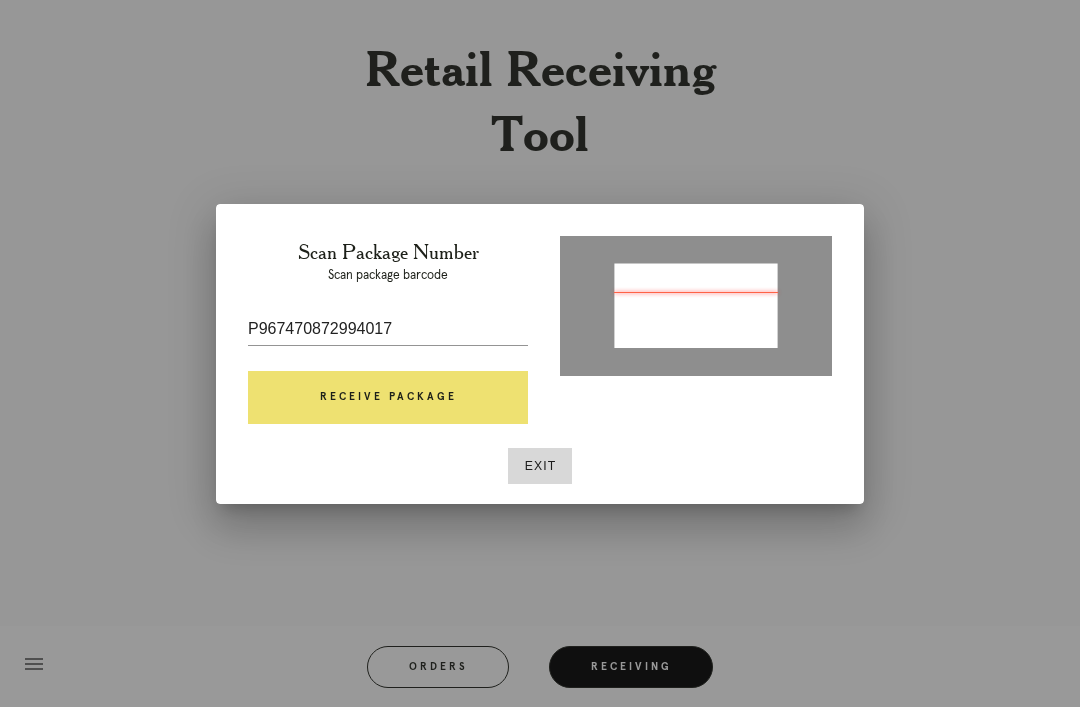 click on "Receive Package" at bounding box center [388, 398] 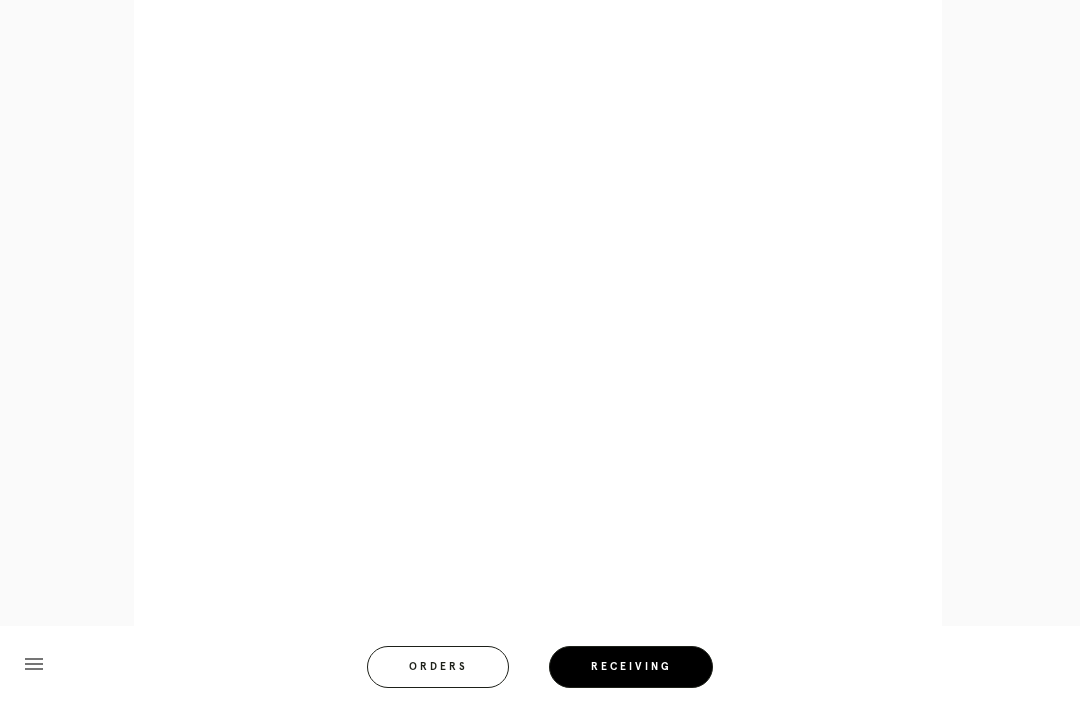 scroll, scrollTop: 944, scrollLeft: 0, axis: vertical 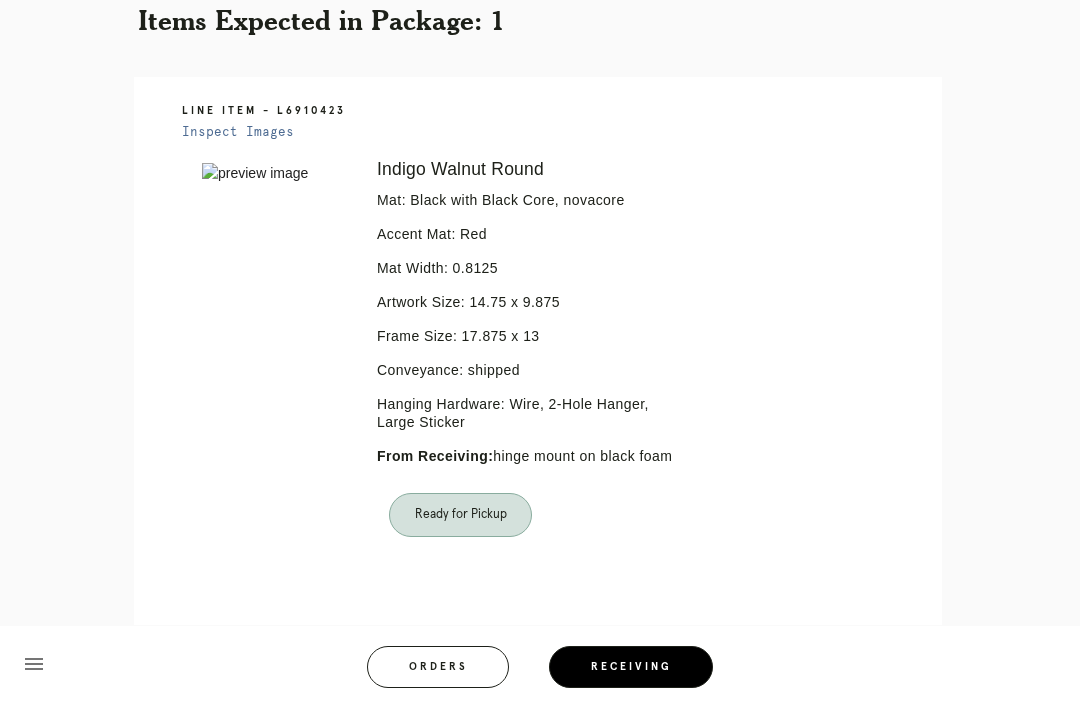 click on "Orders" at bounding box center (438, 667) 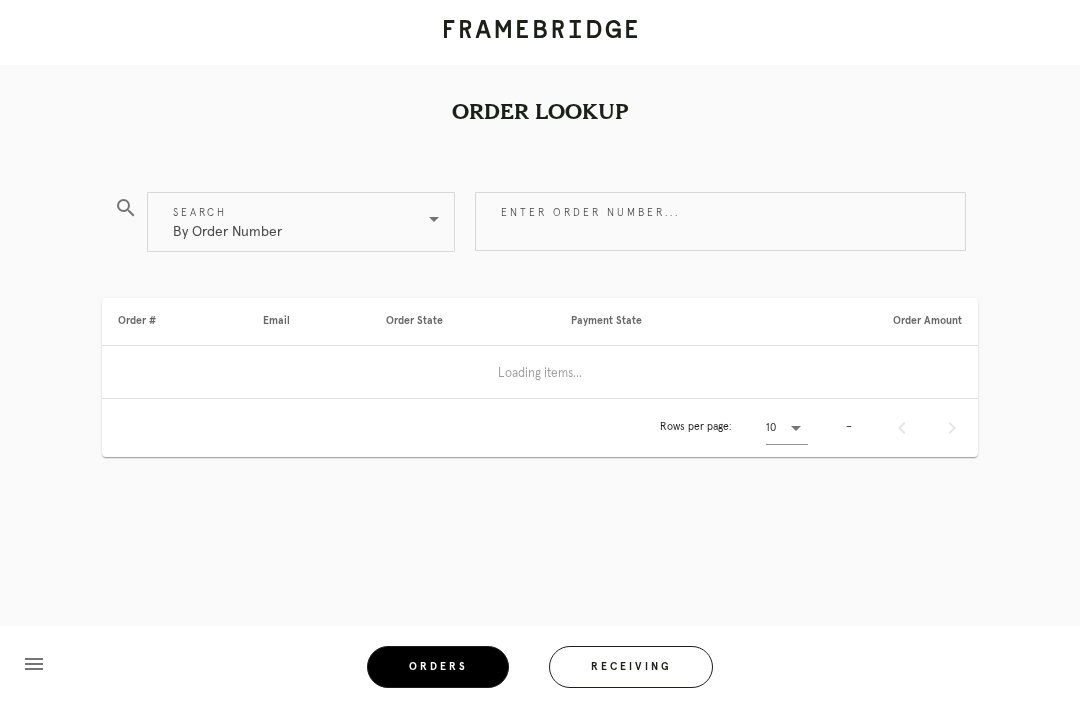 scroll, scrollTop: 0, scrollLeft: 0, axis: both 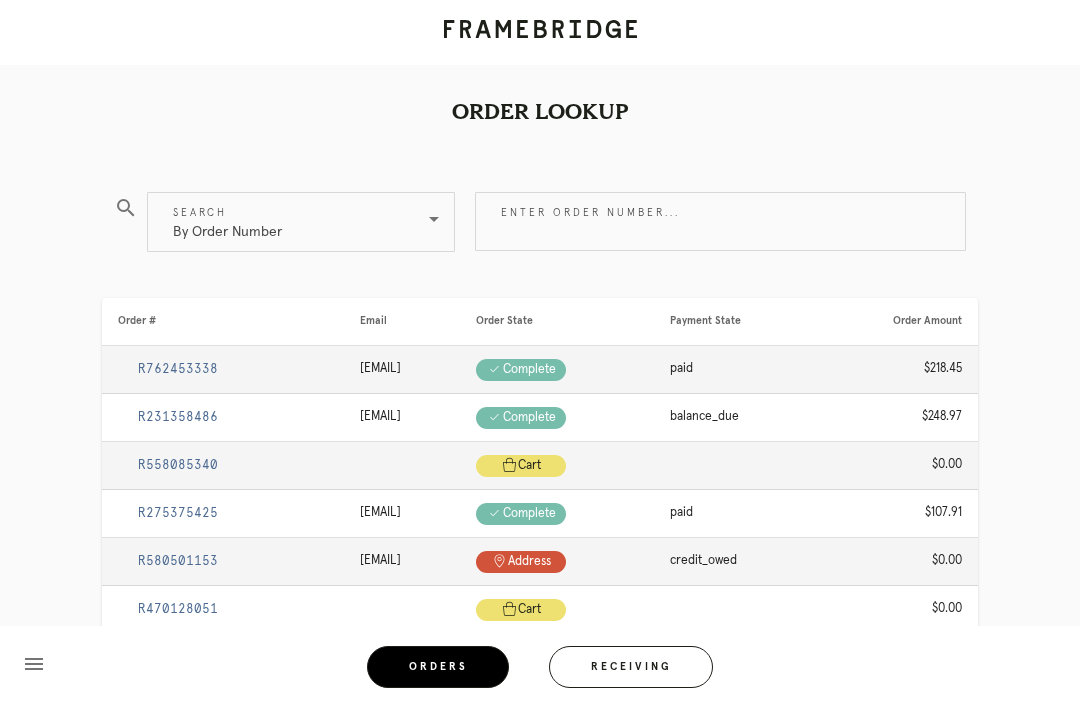 click on "Enter order number..." at bounding box center [720, 221] 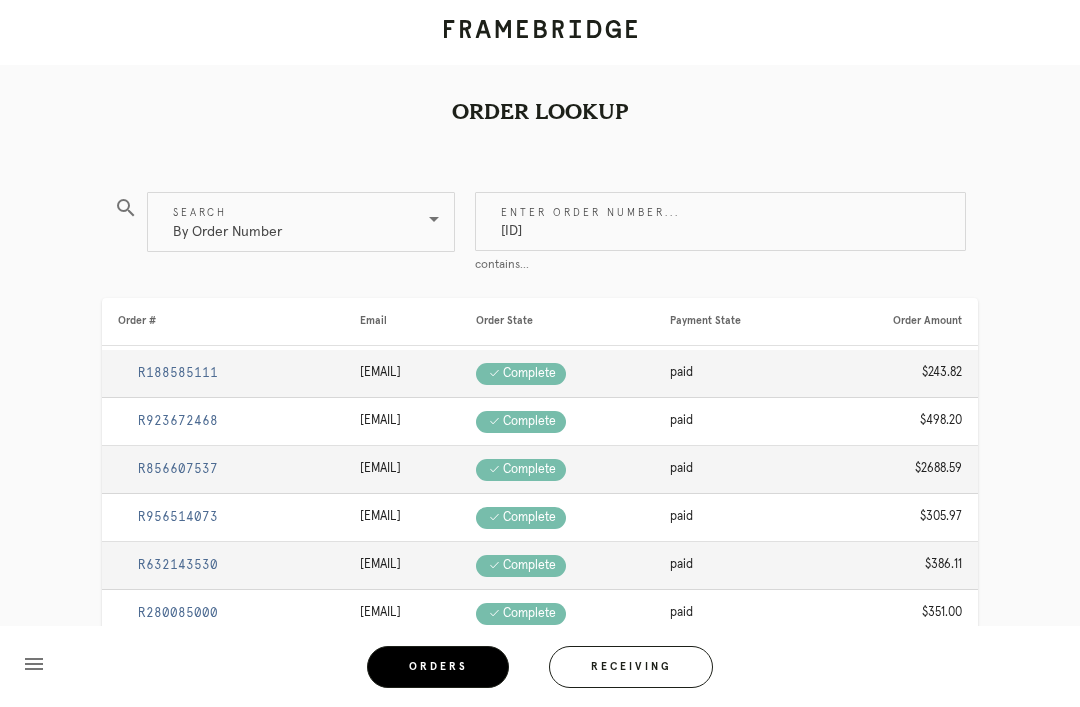 type on "M761734641" 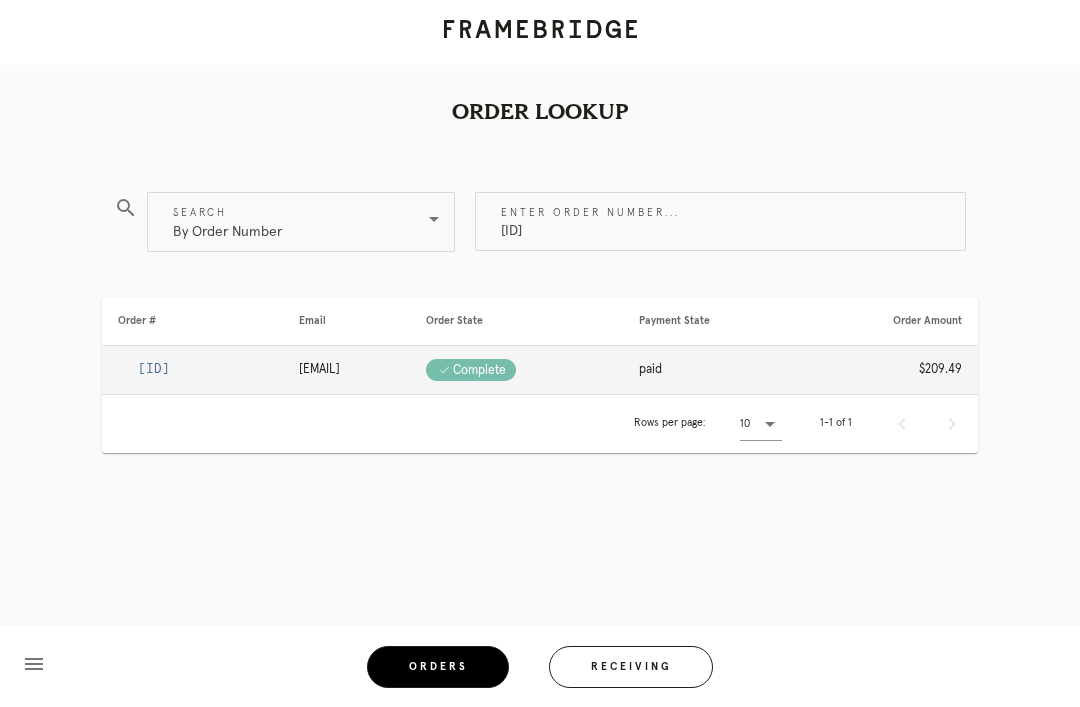click on "R072789198" at bounding box center [154, 369] 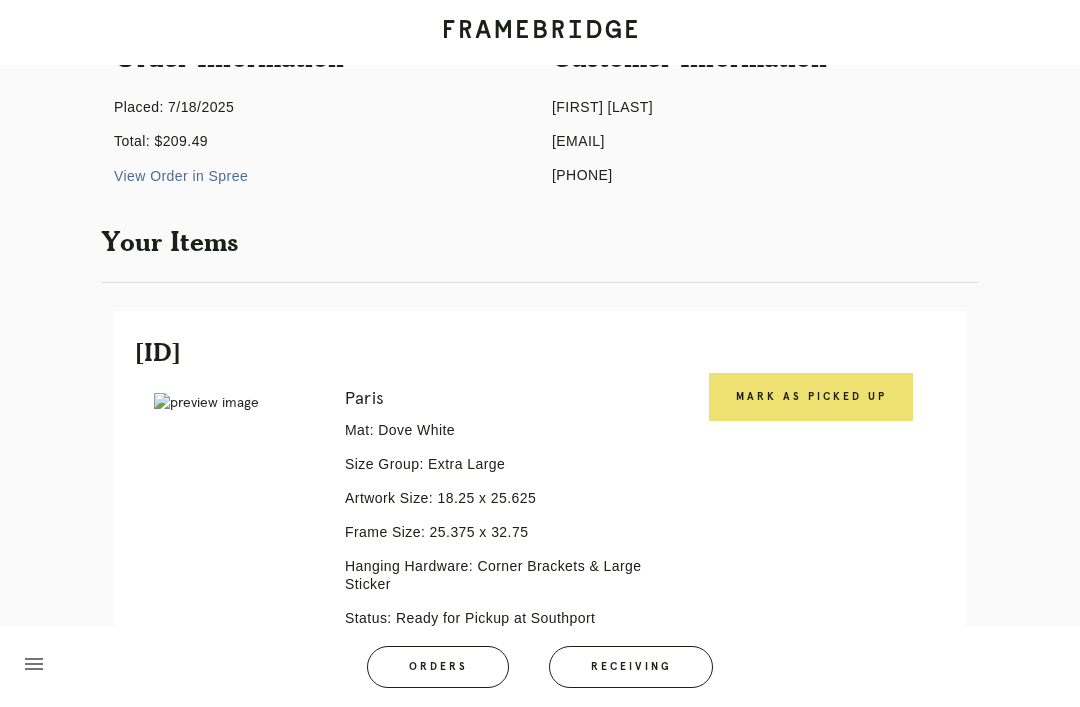 scroll, scrollTop: 270, scrollLeft: 0, axis: vertical 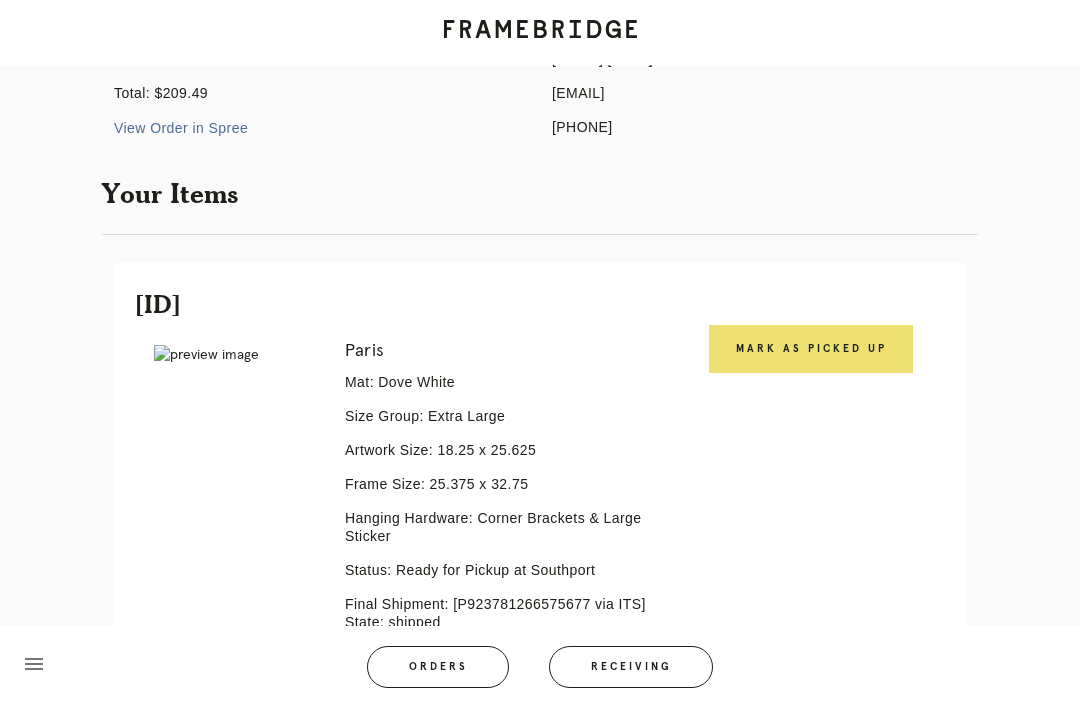 click on "Receiving" at bounding box center (631, 667) 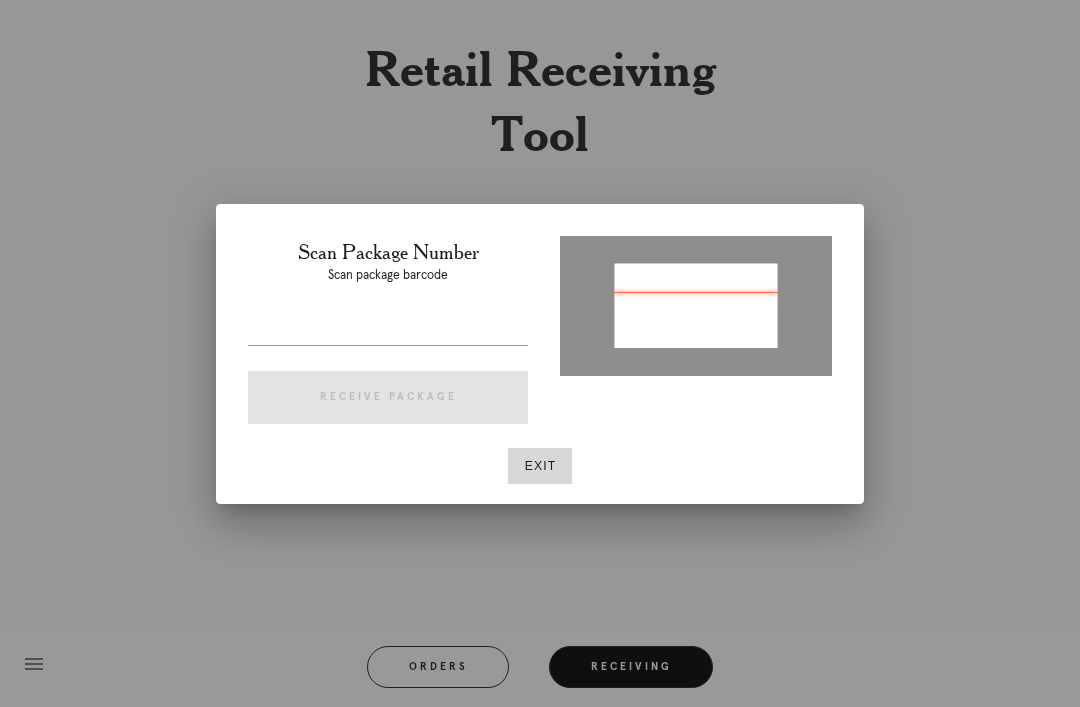 type on "P923781266575677" 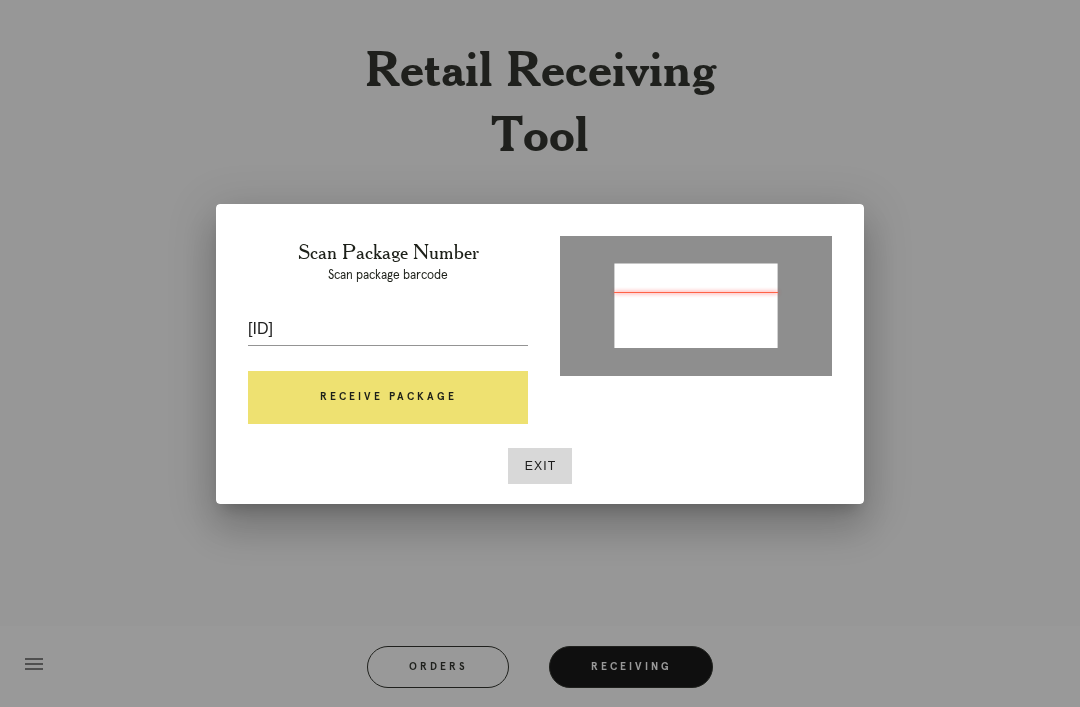 click on "Receive Package" at bounding box center (388, 398) 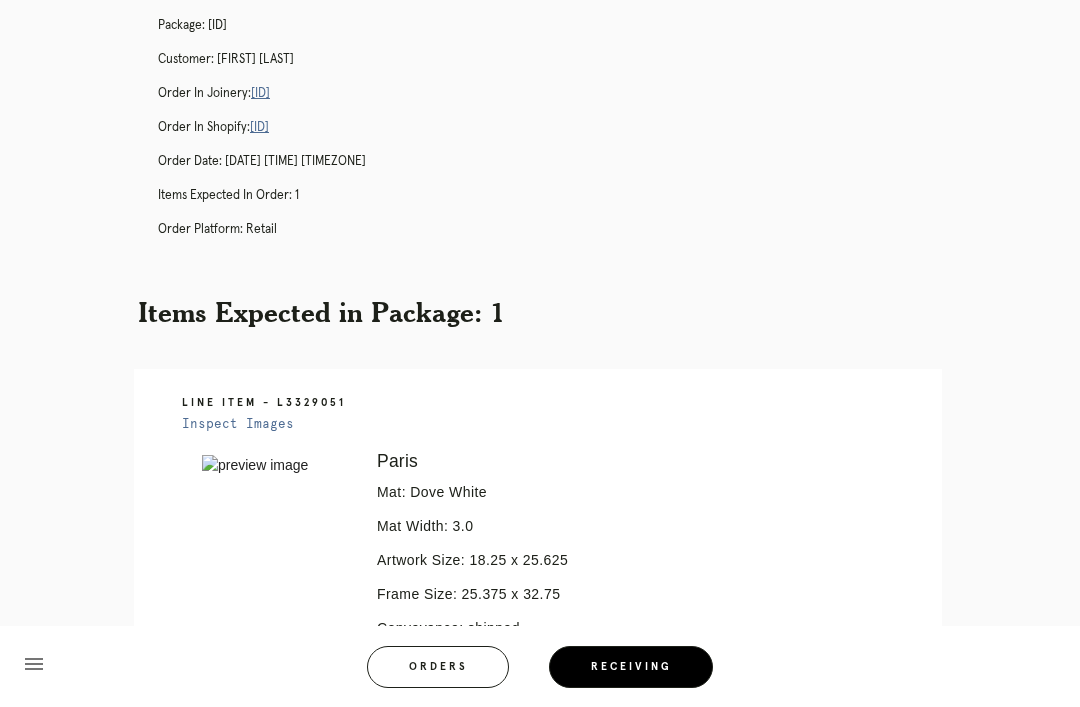 scroll, scrollTop: 115, scrollLeft: 0, axis: vertical 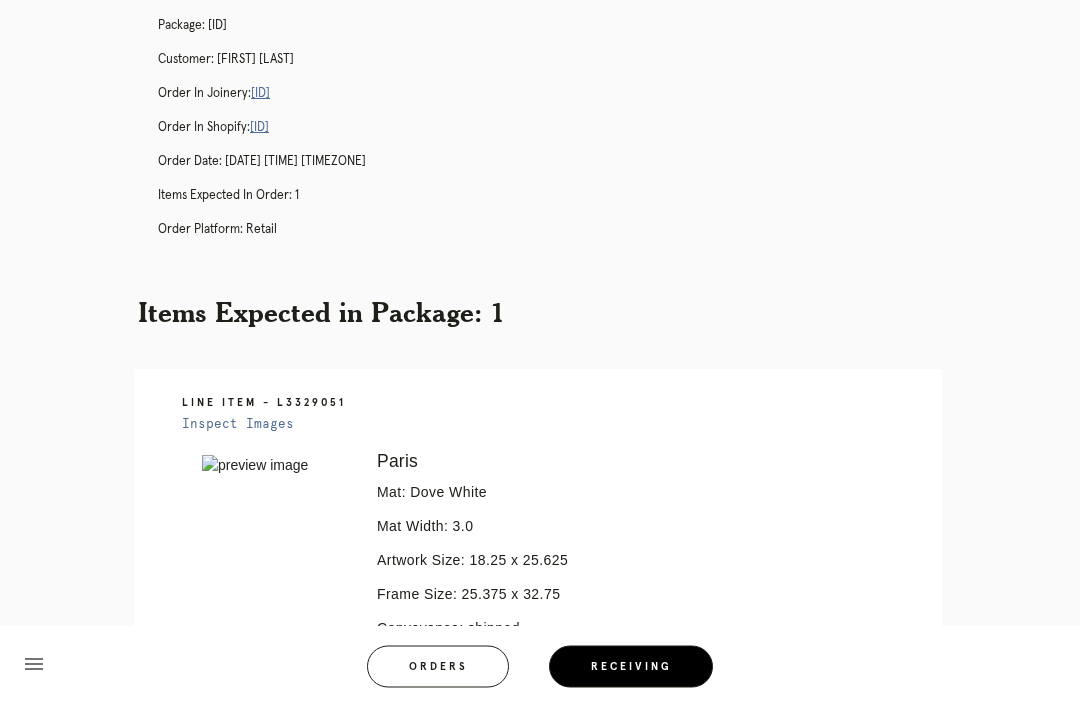click on "R072789198" at bounding box center (260, 94) 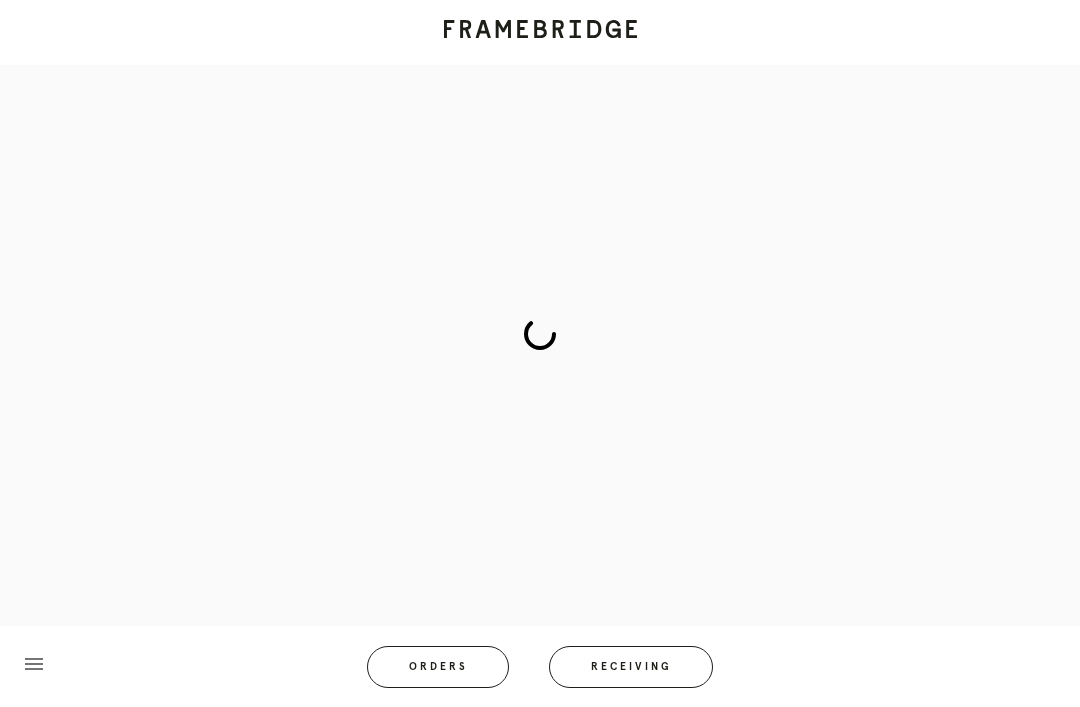 scroll, scrollTop: 0, scrollLeft: 0, axis: both 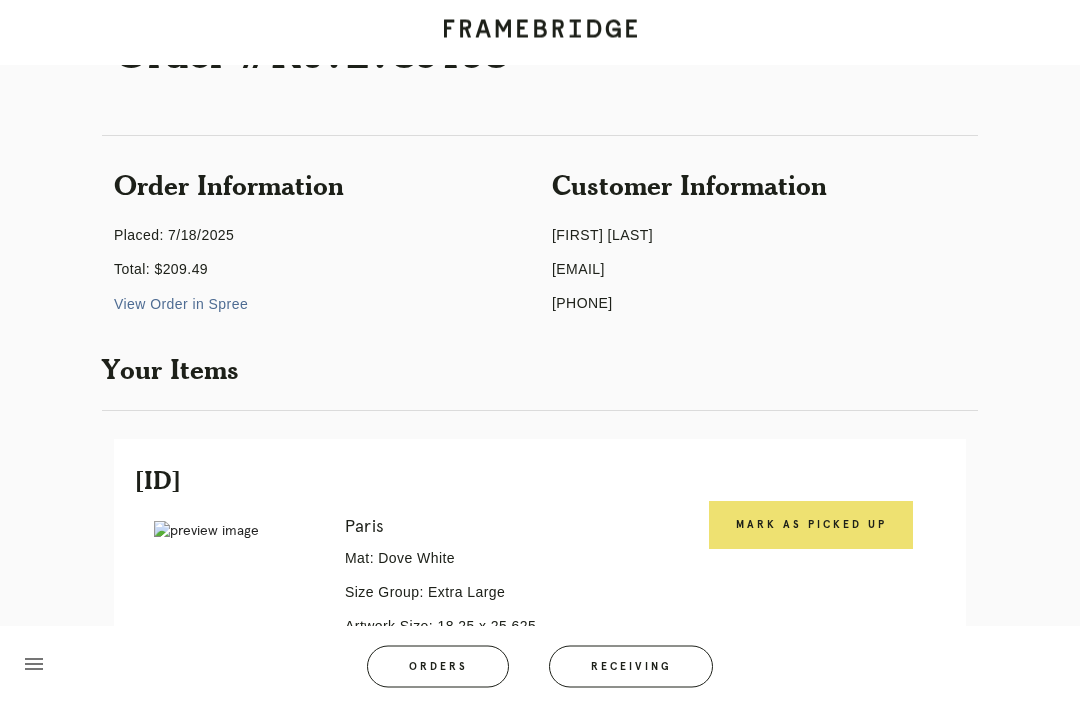 click on "Mark as Picked Up" at bounding box center (811, 526) 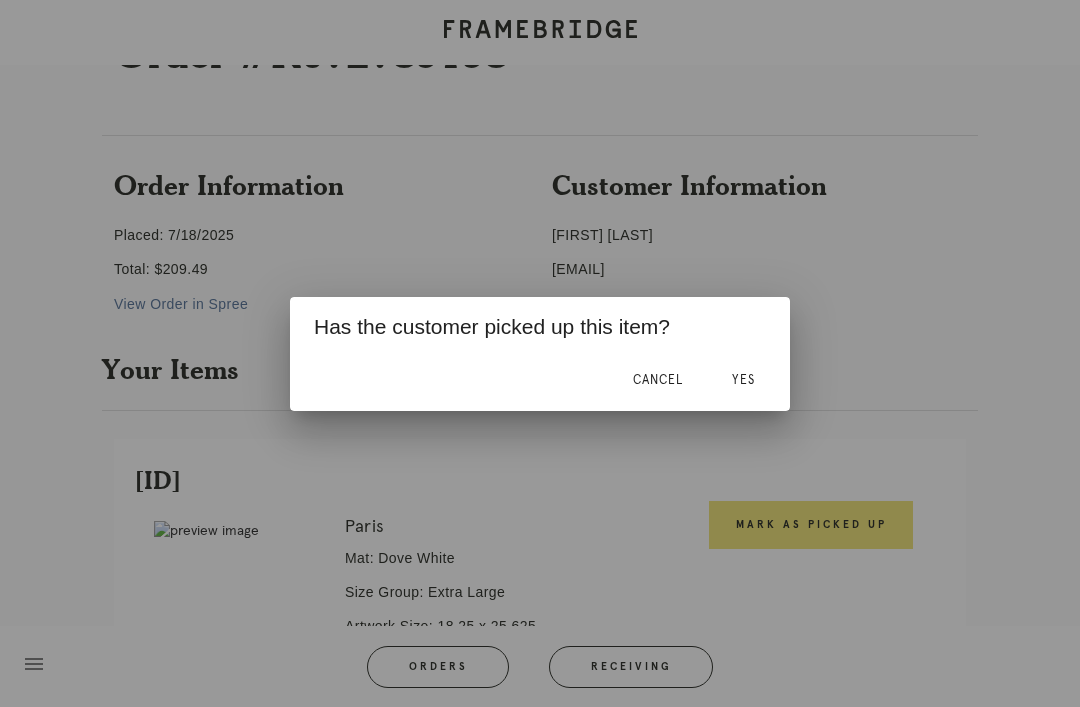 click on "Yes" at bounding box center (743, 380) 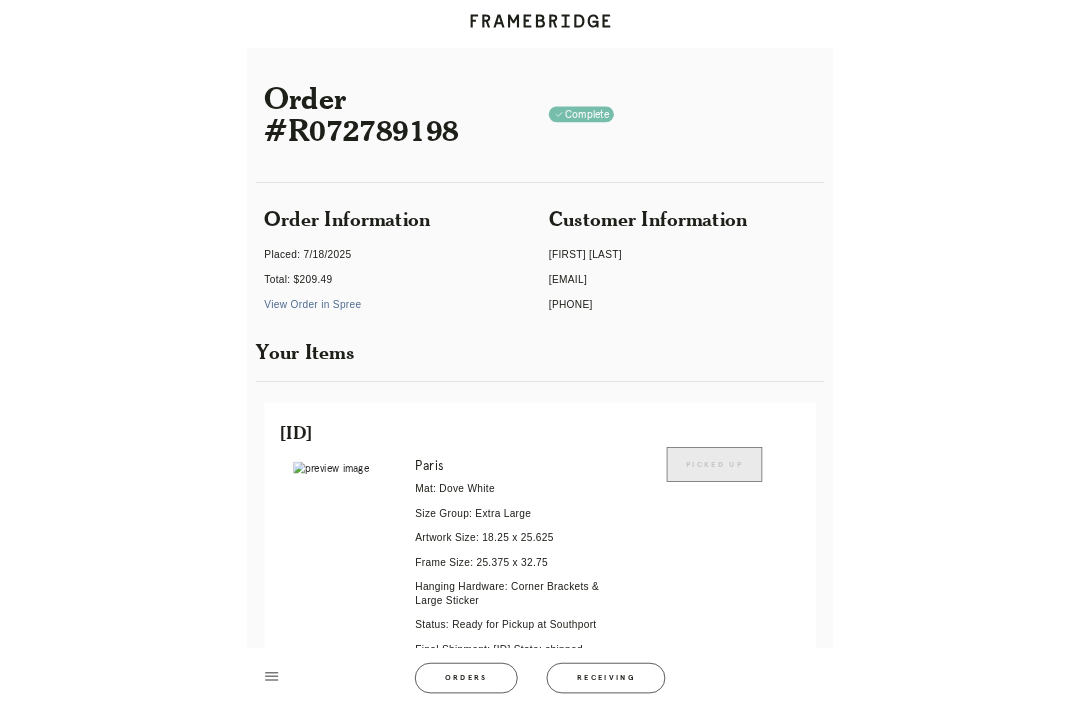 scroll, scrollTop: 94, scrollLeft: 0, axis: vertical 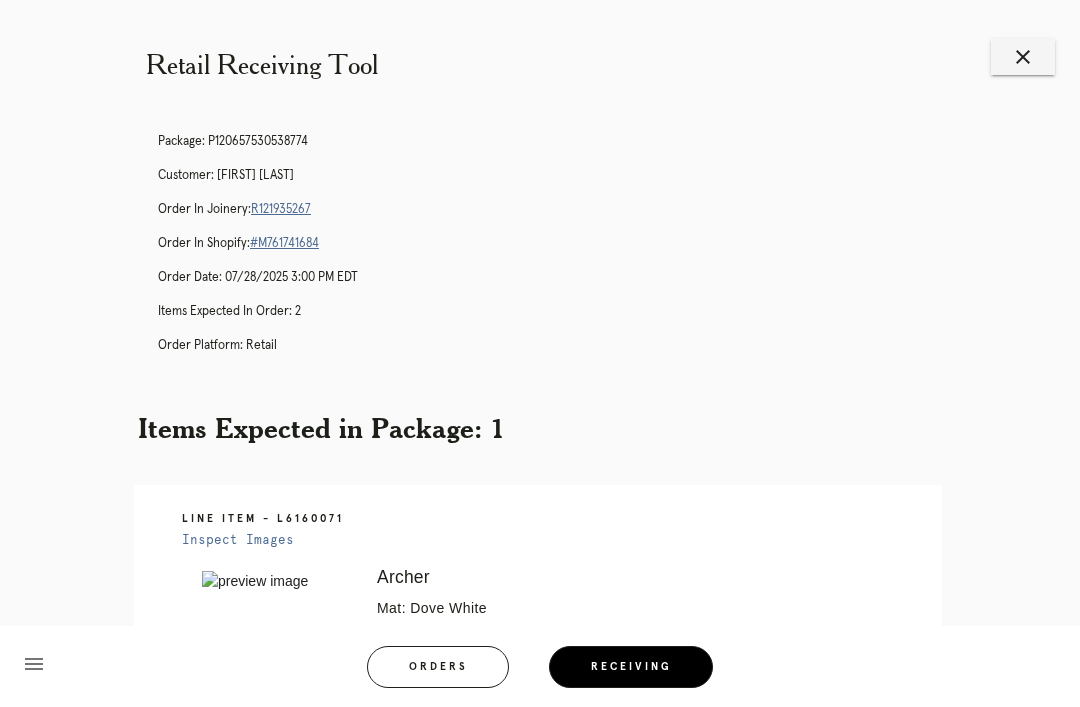 click on "close" at bounding box center (1023, 57) 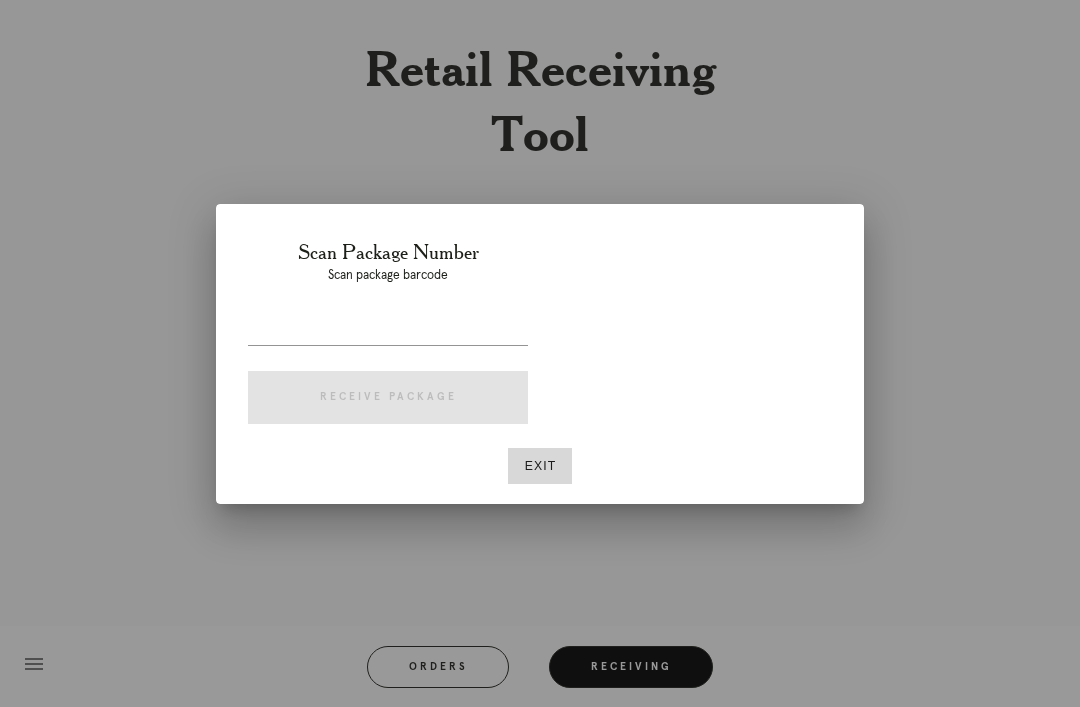 scroll, scrollTop: 0, scrollLeft: 0, axis: both 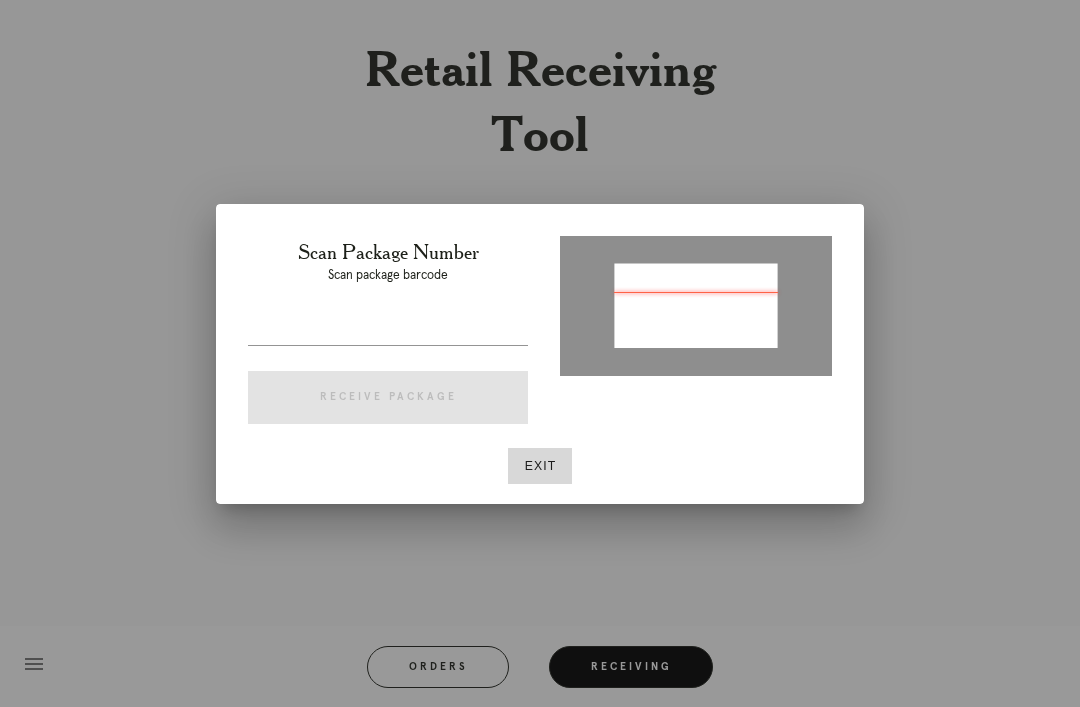 type on "P391064880274032" 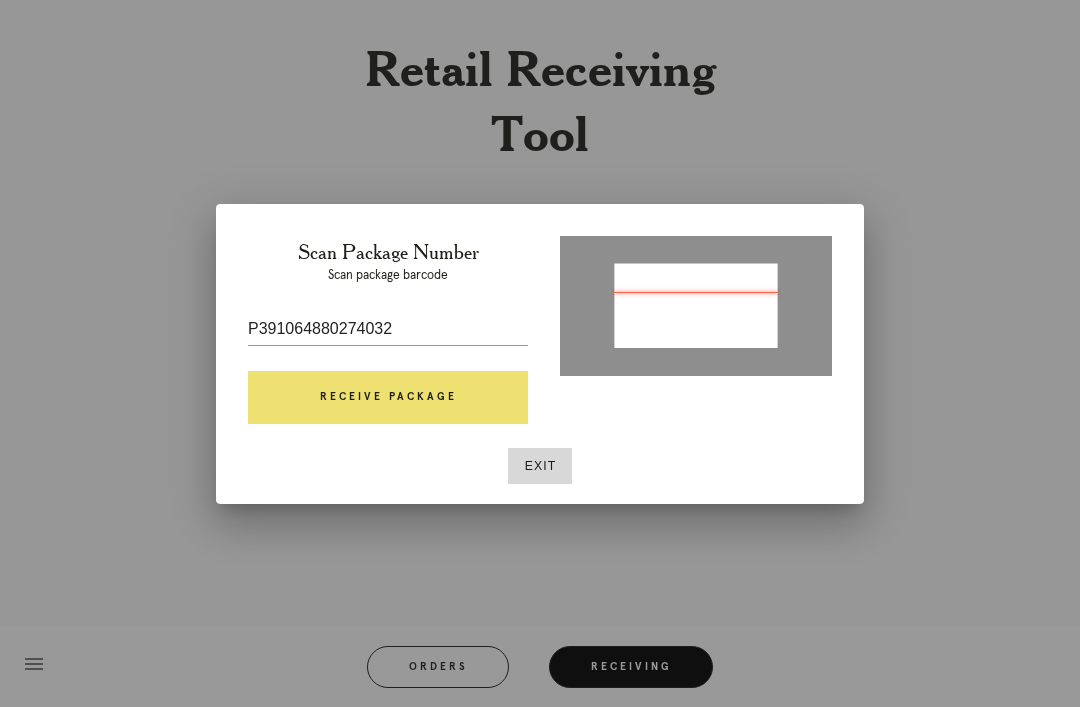 click on "Receive Package" at bounding box center [388, 398] 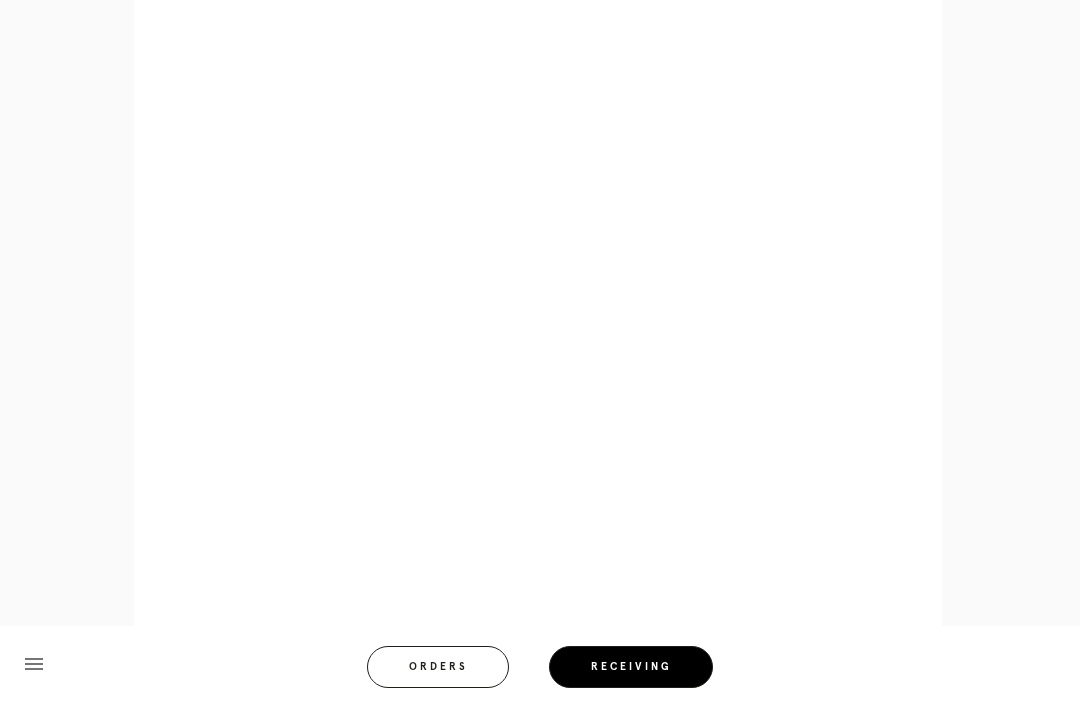 scroll, scrollTop: 1055, scrollLeft: 0, axis: vertical 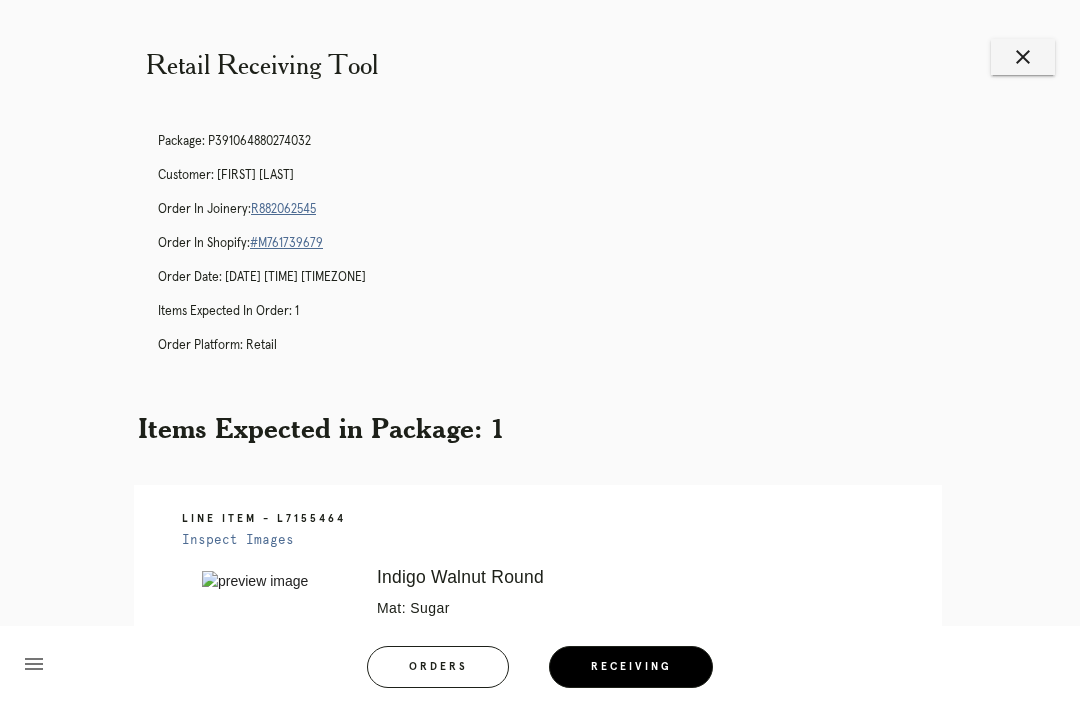 click on "Receiving" at bounding box center (631, 667) 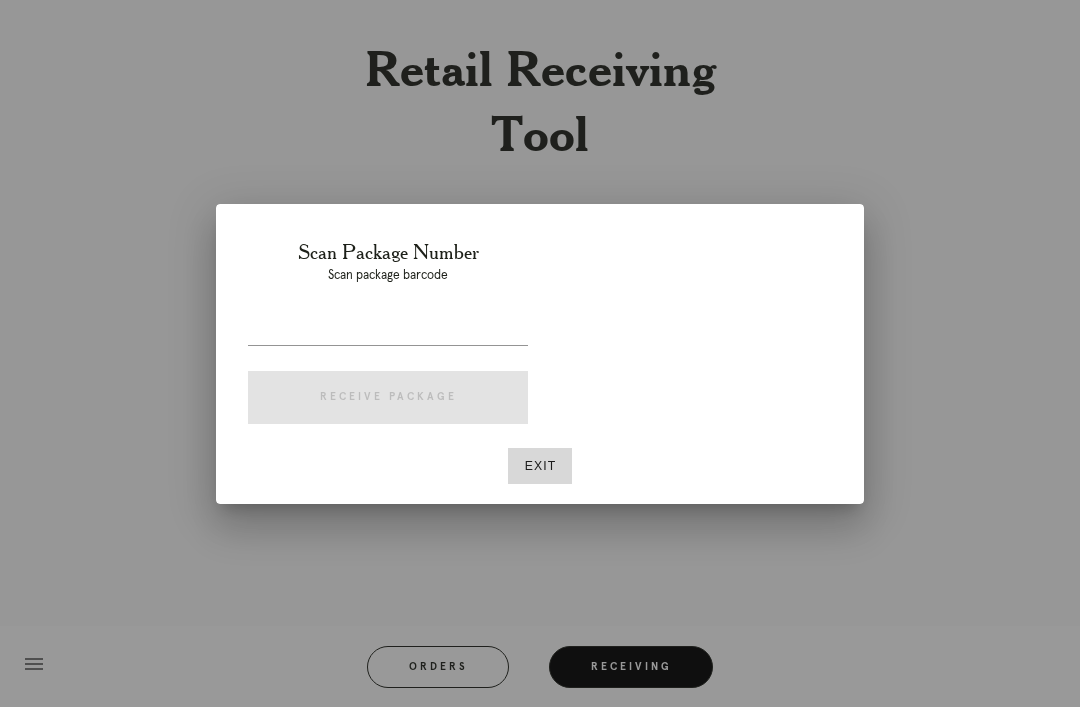 scroll, scrollTop: 0, scrollLeft: 0, axis: both 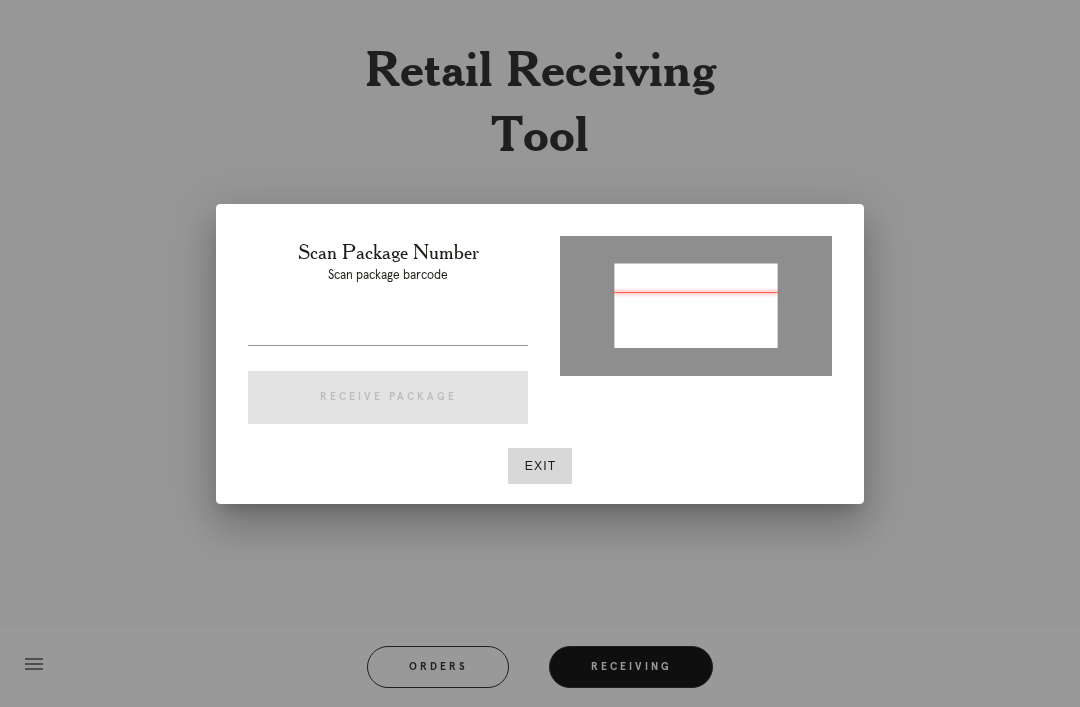 type on "[NUMBER]" 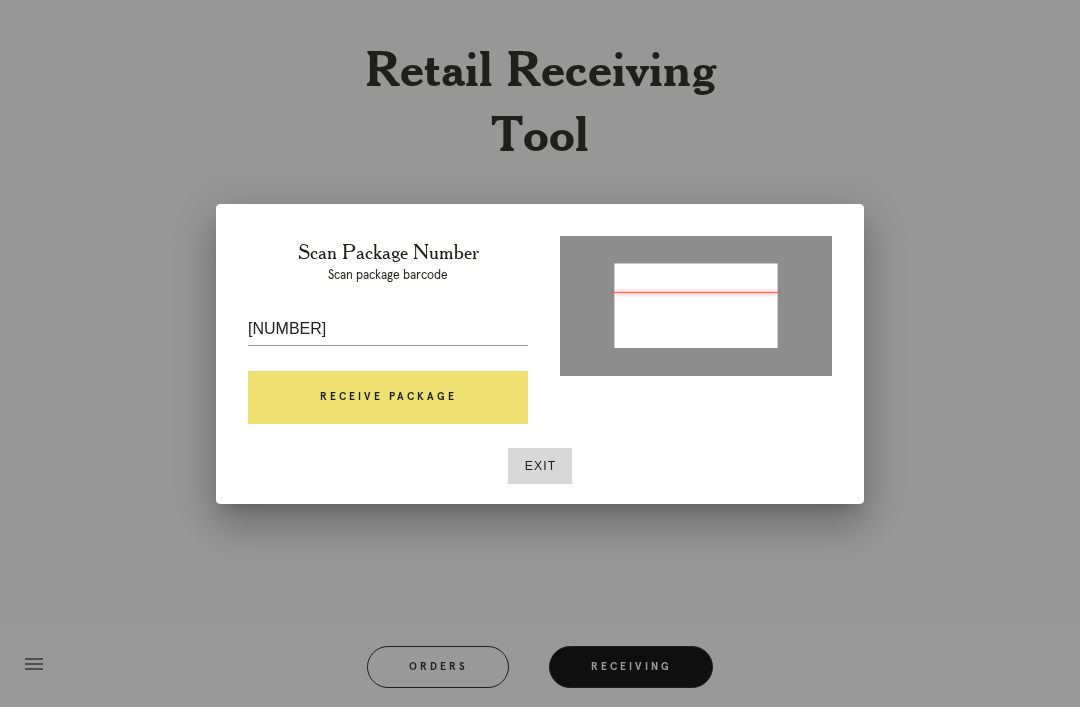 click on "Receive Package" at bounding box center (388, 398) 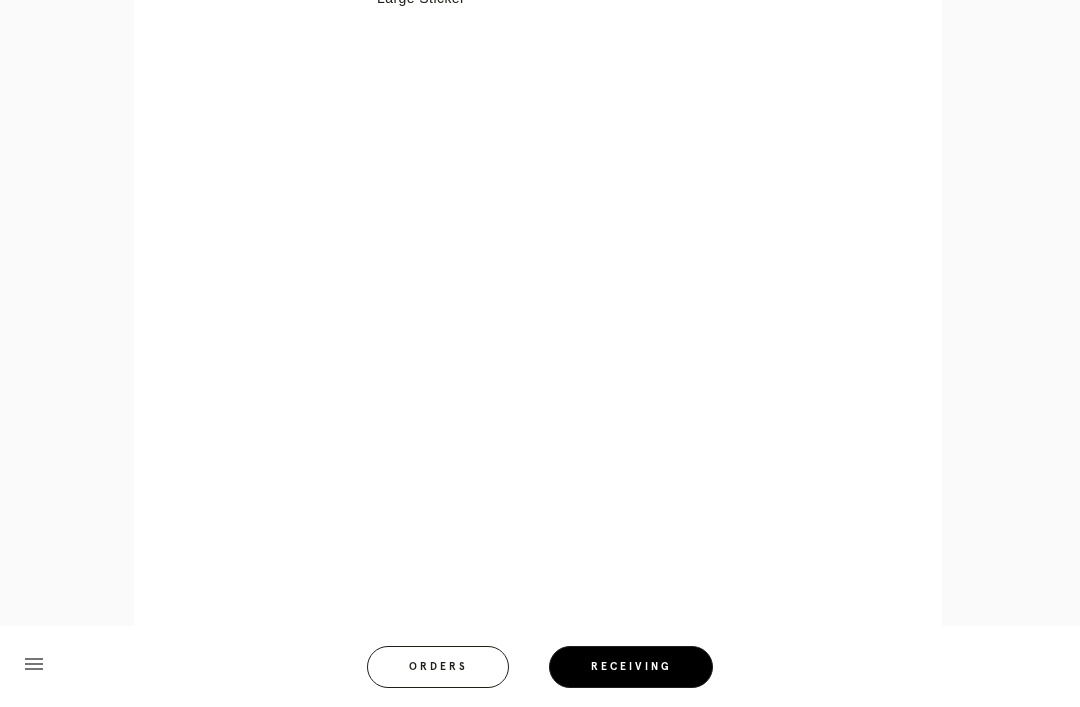 scroll, scrollTop: 800, scrollLeft: 0, axis: vertical 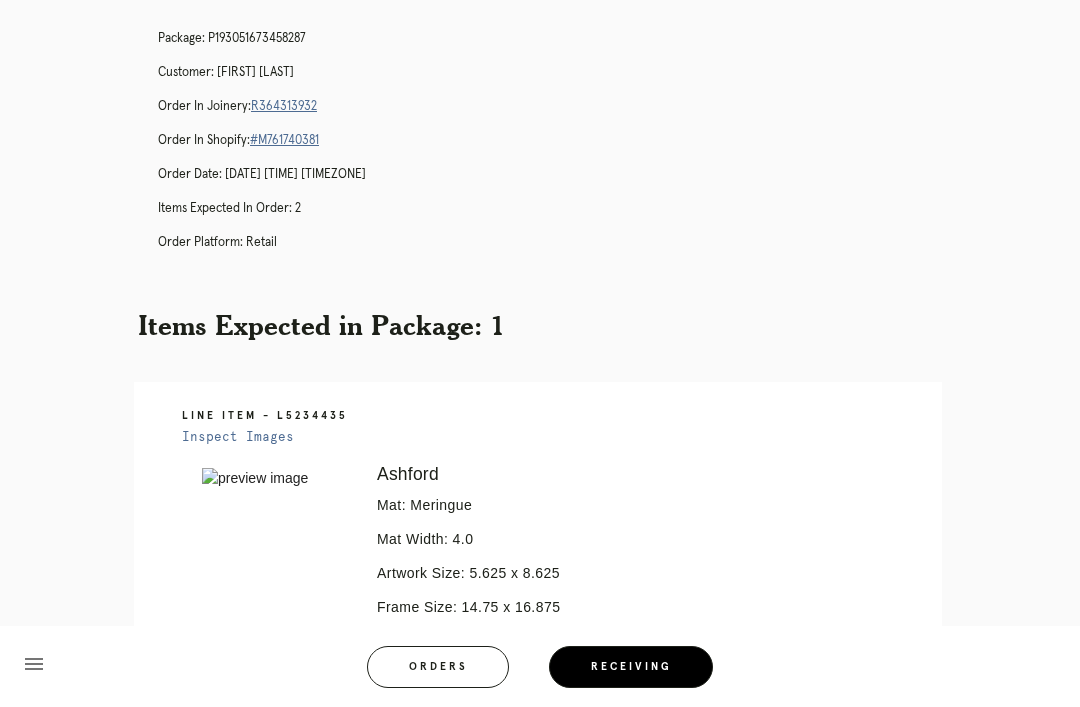 click on "Receiving" at bounding box center (631, 667) 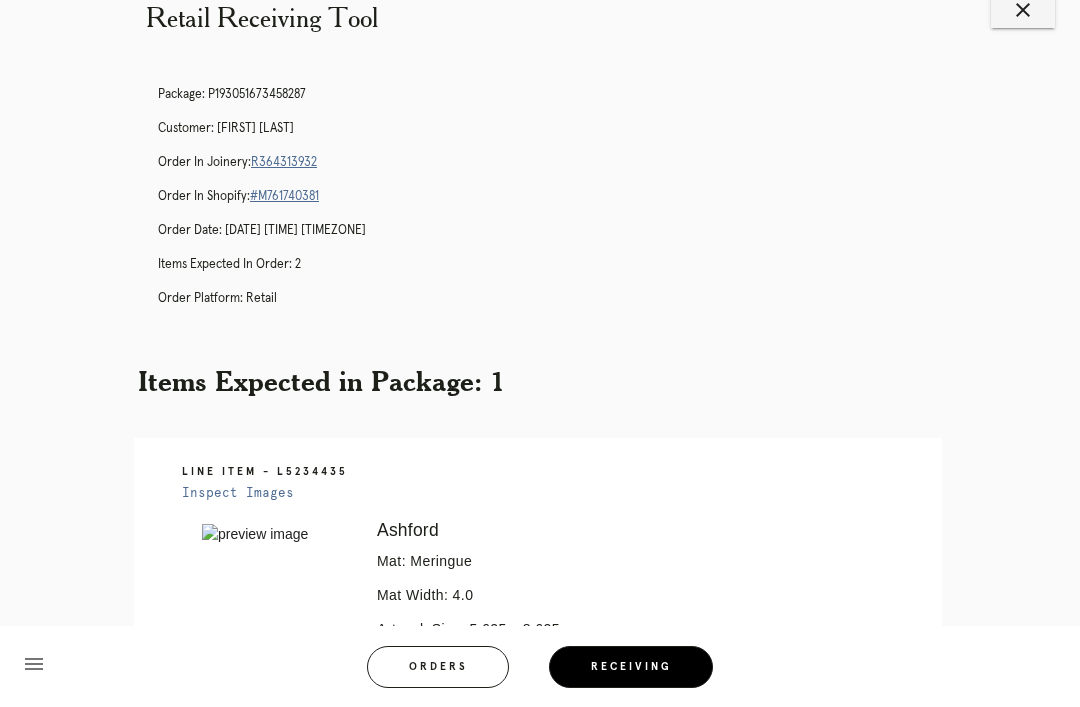 scroll, scrollTop: 0, scrollLeft: 0, axis: both 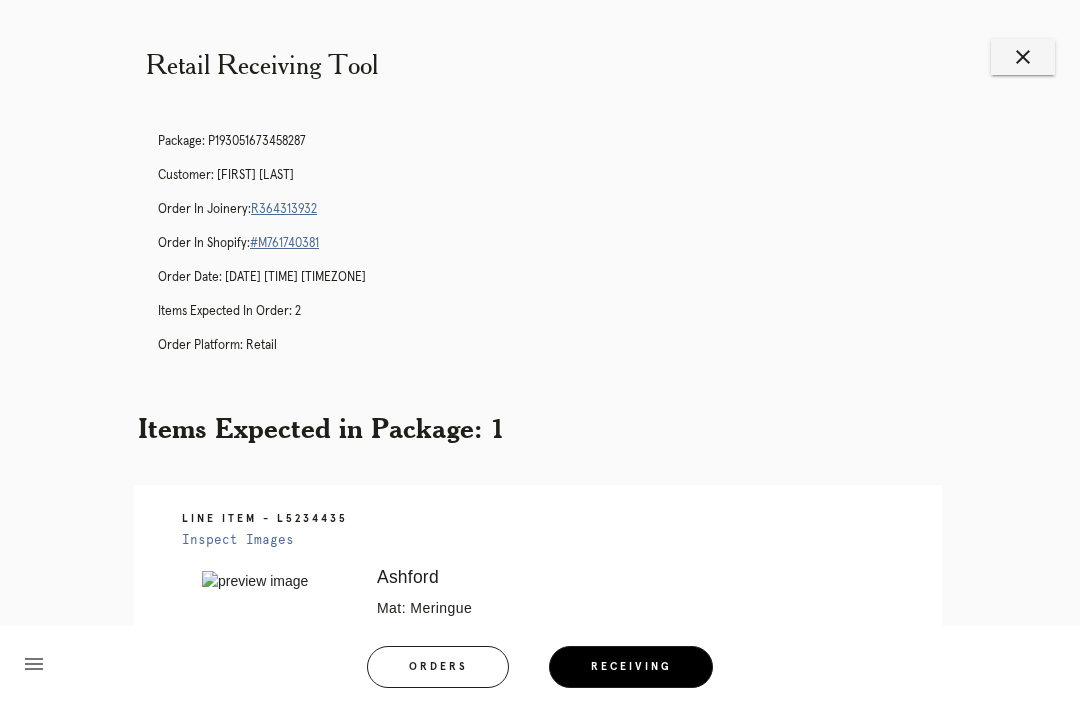 click on "close" at bounding box center [1023, 57] 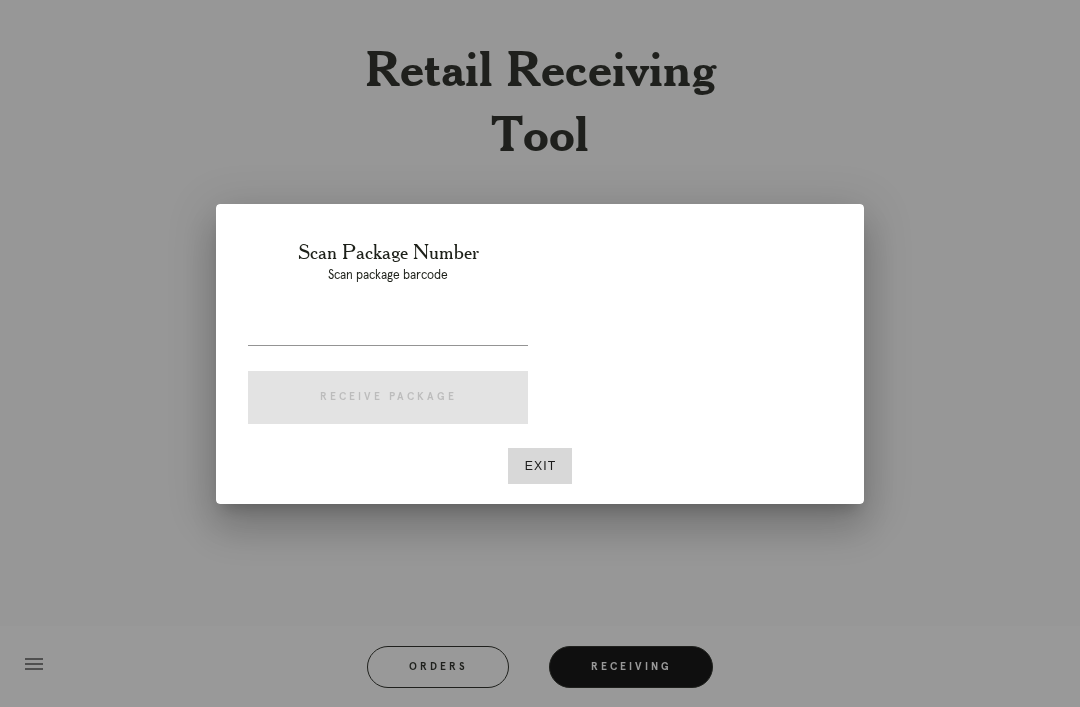 scroll, scrollTop: 0, scrollLeft: 0, axis: both 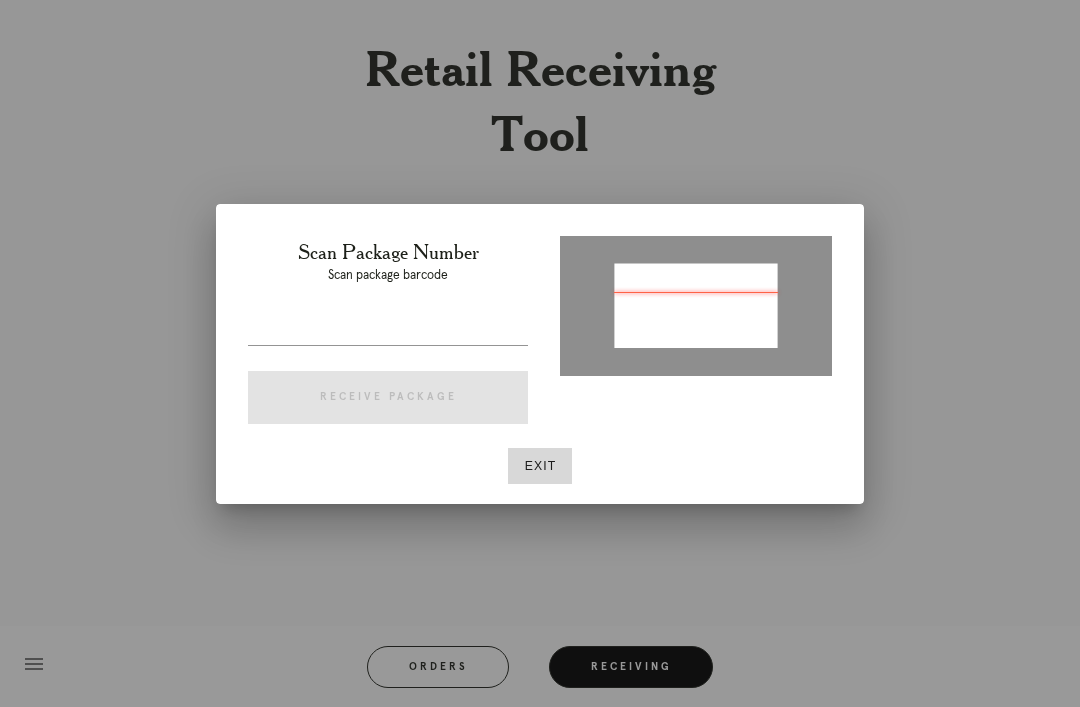 click at bounding box center (388, 329) 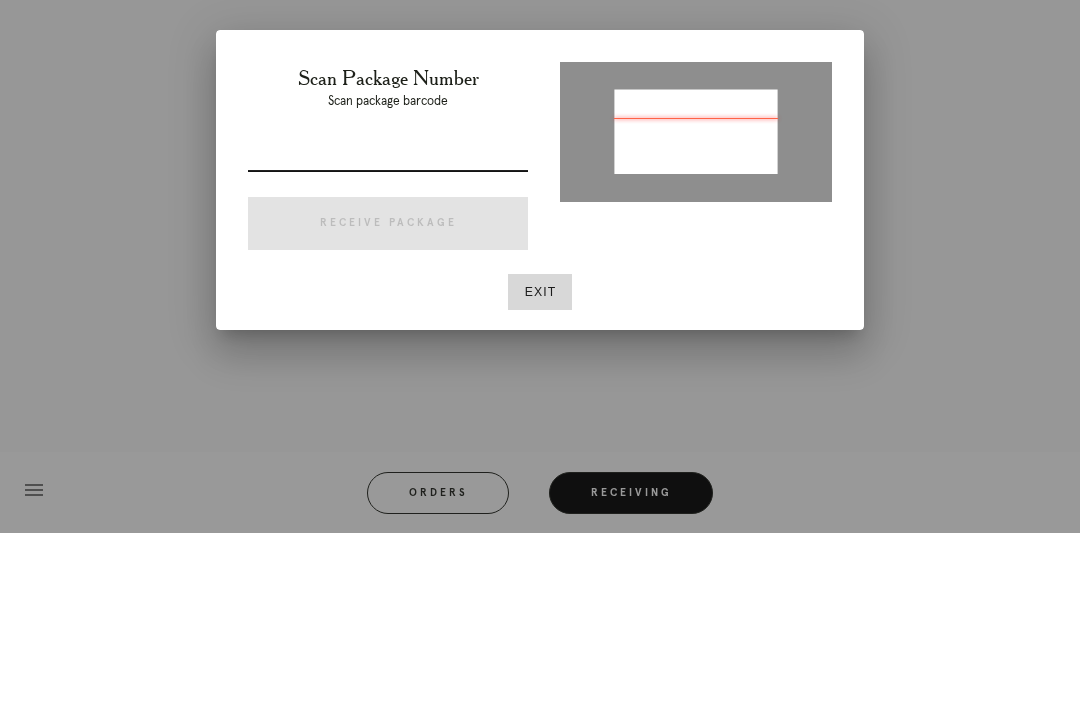type on "P" 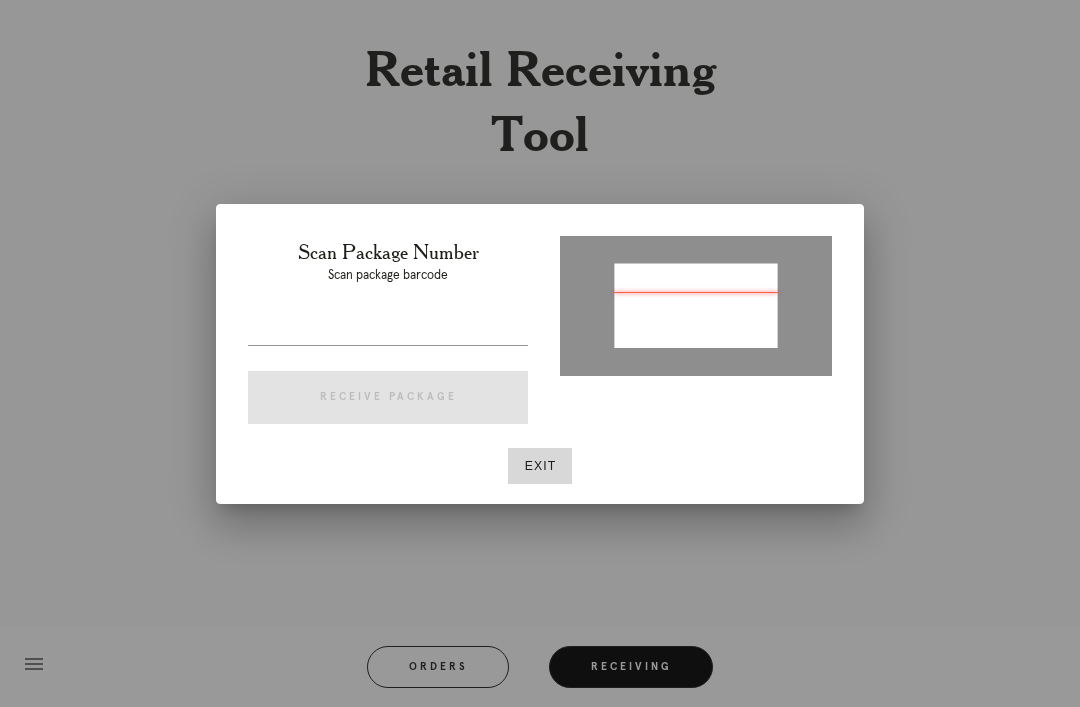 type on "P433932541555998" 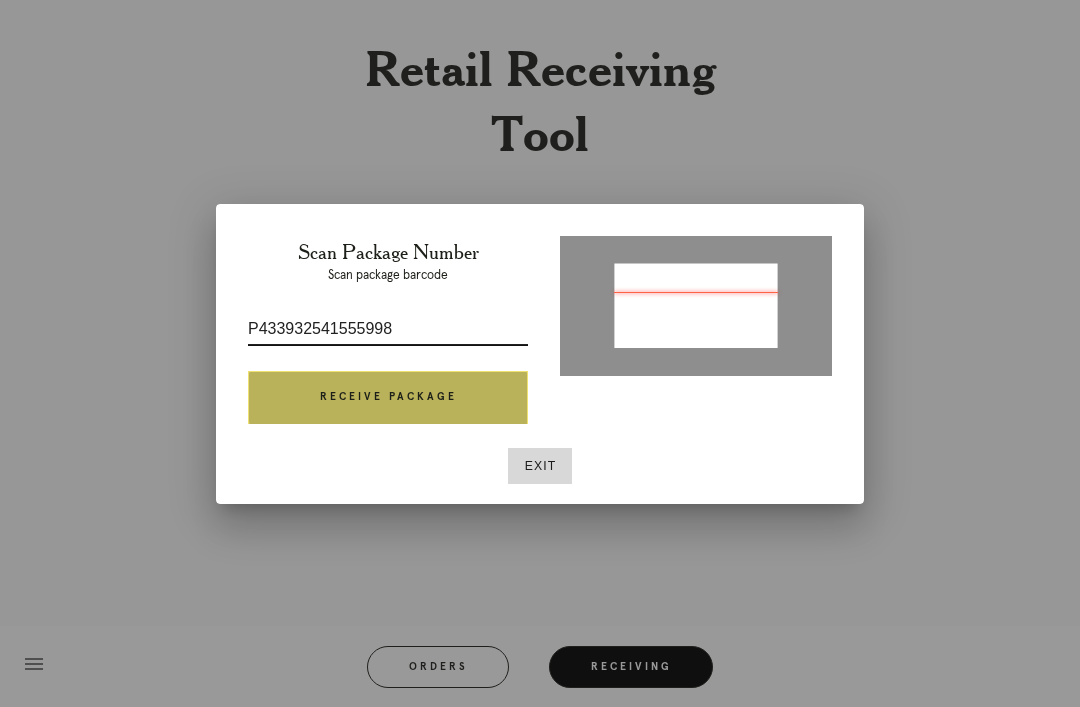 click on "Receive Package" at bounding box center (388, 398) 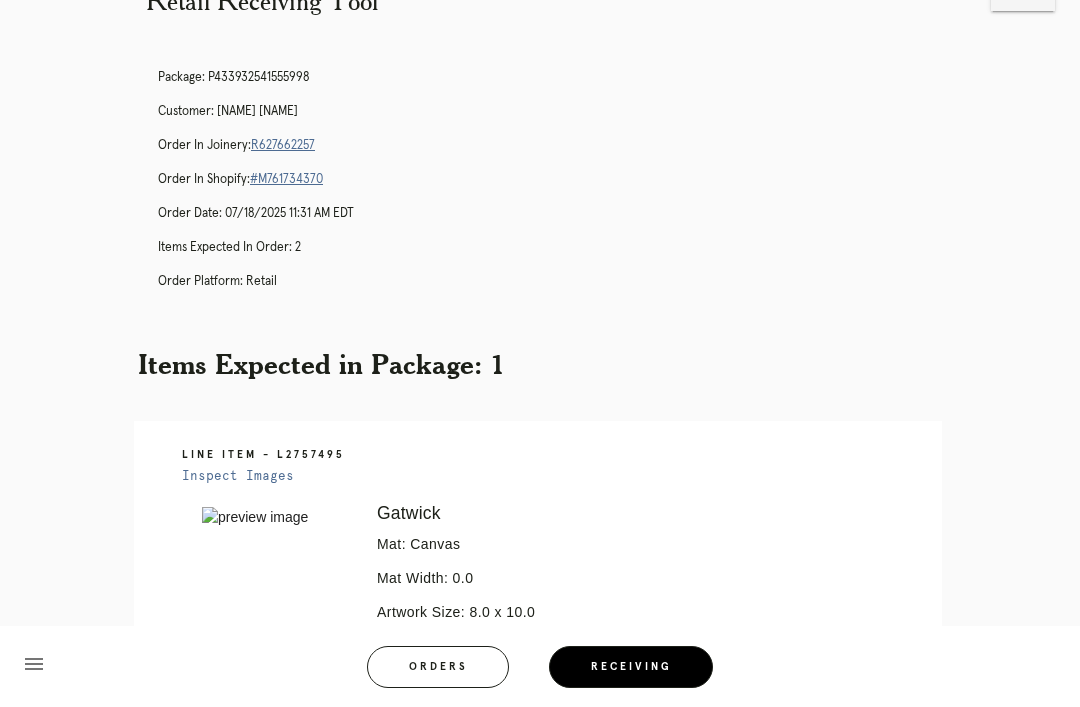 click on "R627662257" at bounding box center [283, 145] 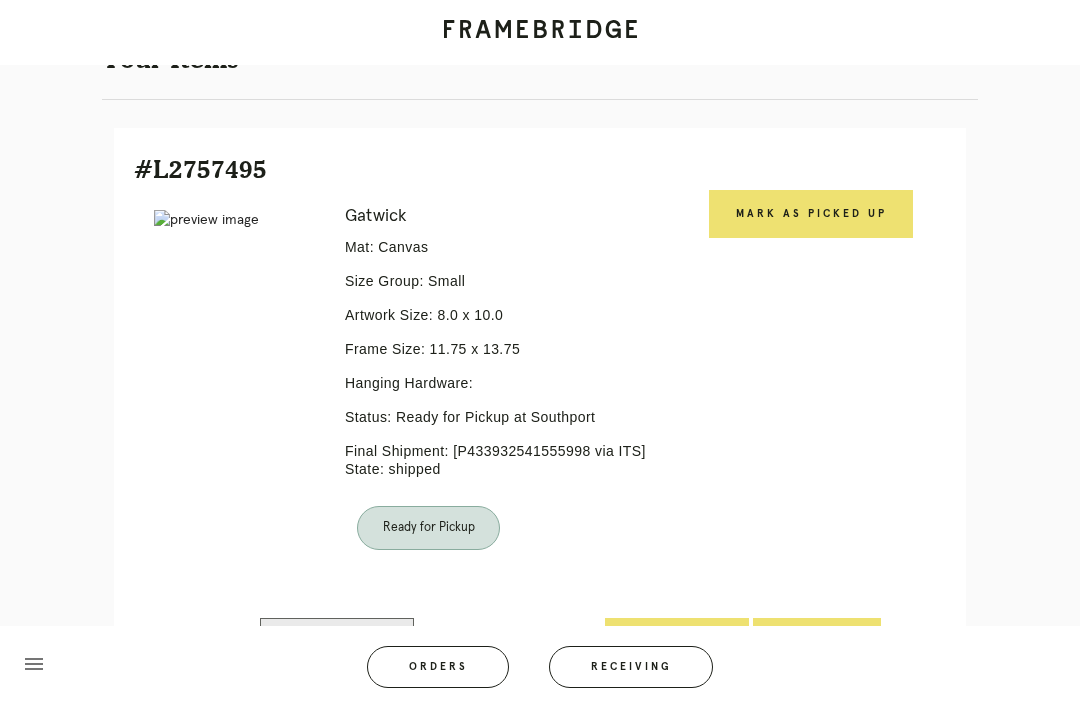 scroll, scrollTop: 406, scrollLeft: 0, axis: vertical 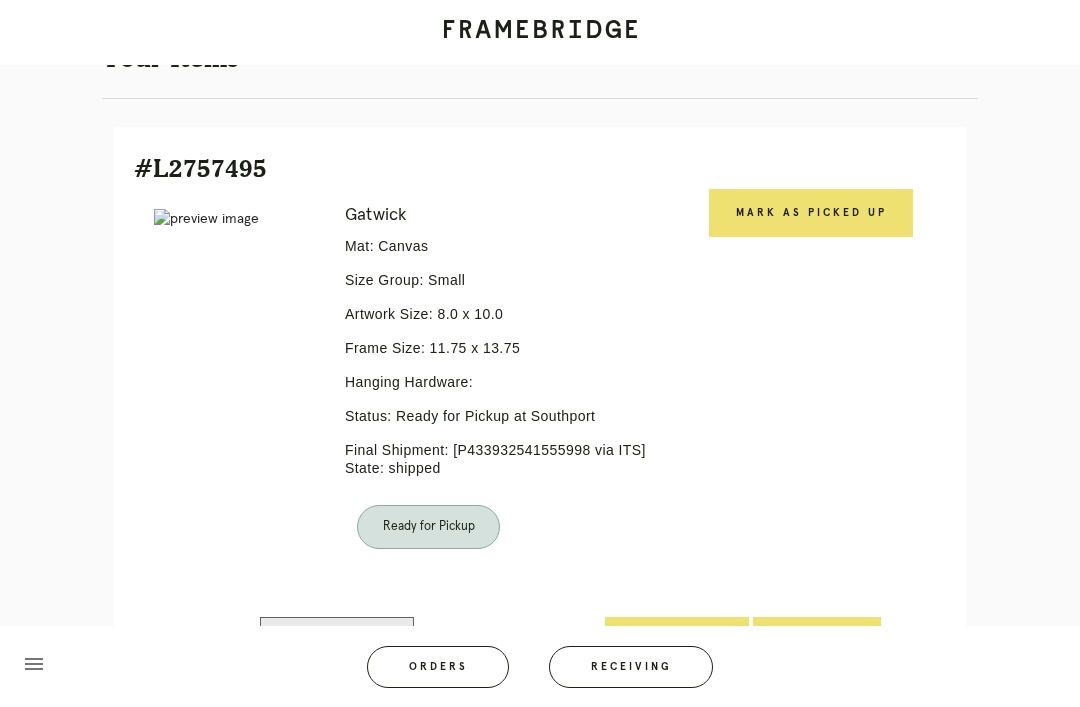 click on "Mark as Picked Up" at bounding box center (811, 213) 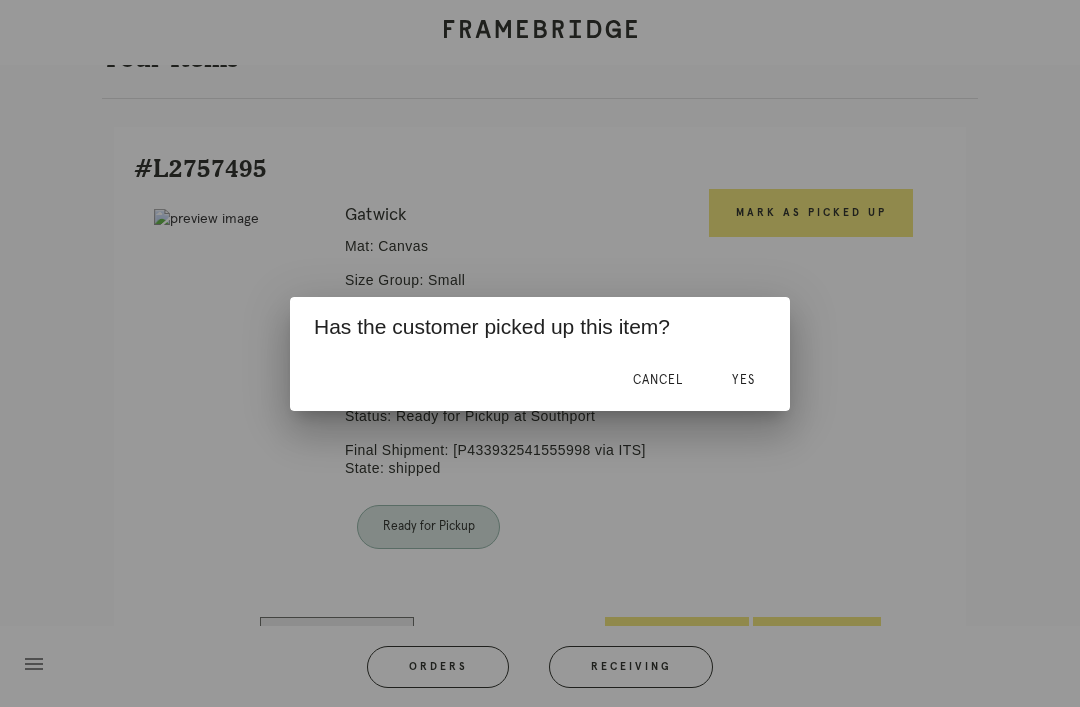 click on "Yes" at bounding box center [743, 380] 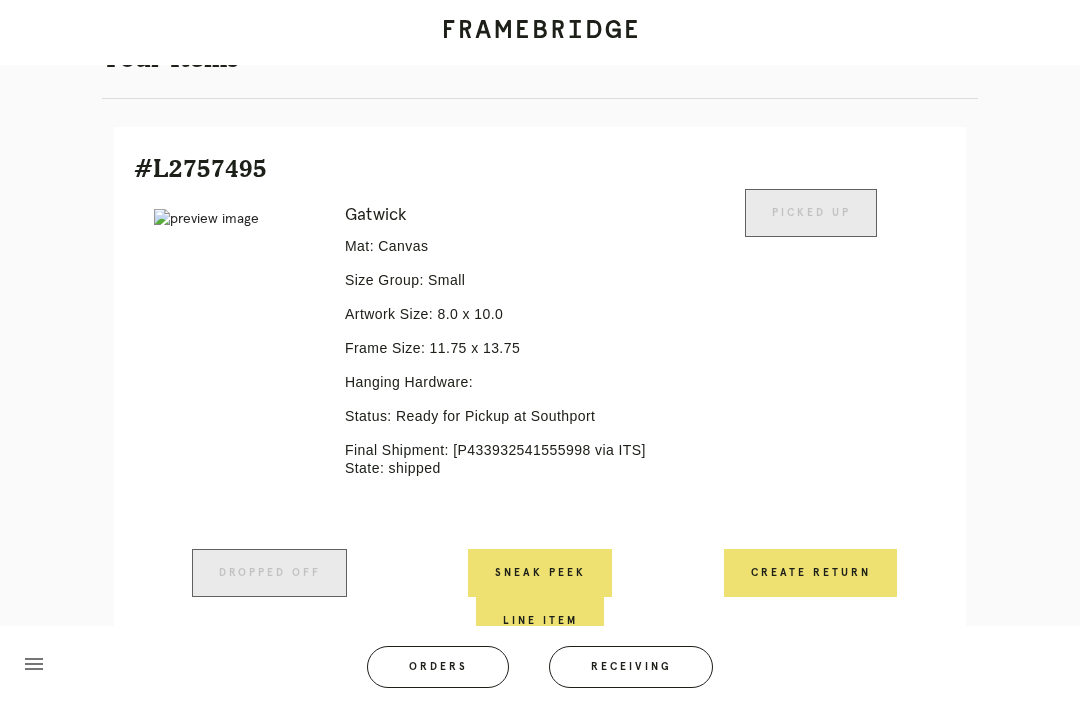 click on "Picked Up" at bounding box center (810, 369) 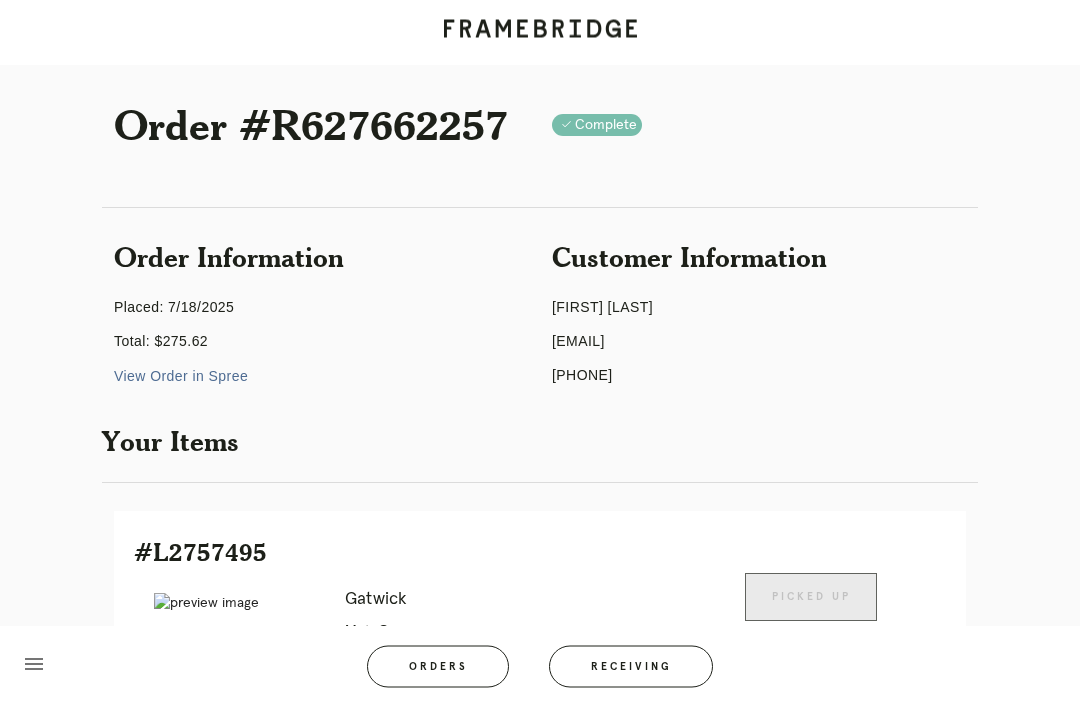 scroll, scrollTop: 0, scrollLeft: 0, axis: both 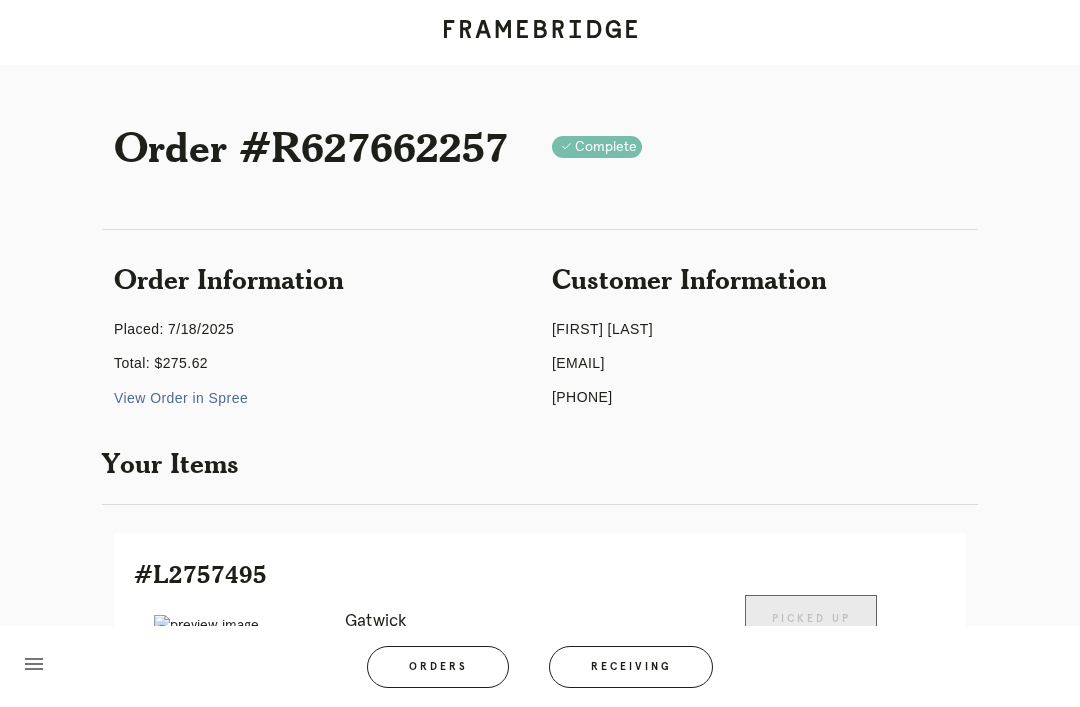 click on "Receiving" at bounding box center [631, 667] 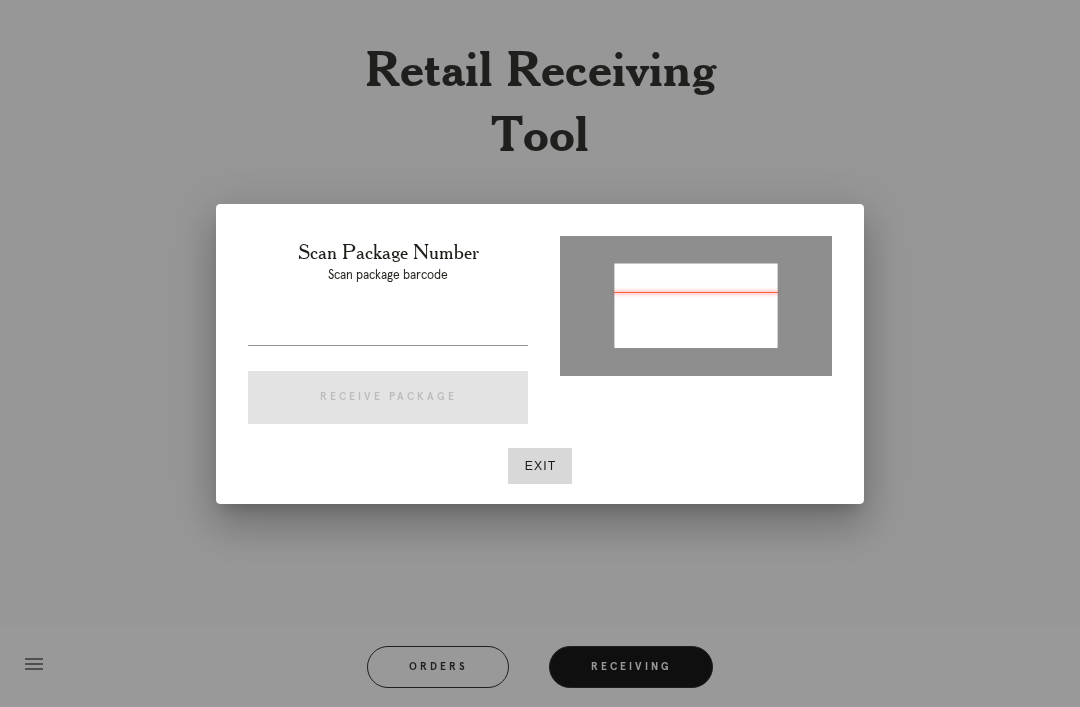 type on "P193051673458287" 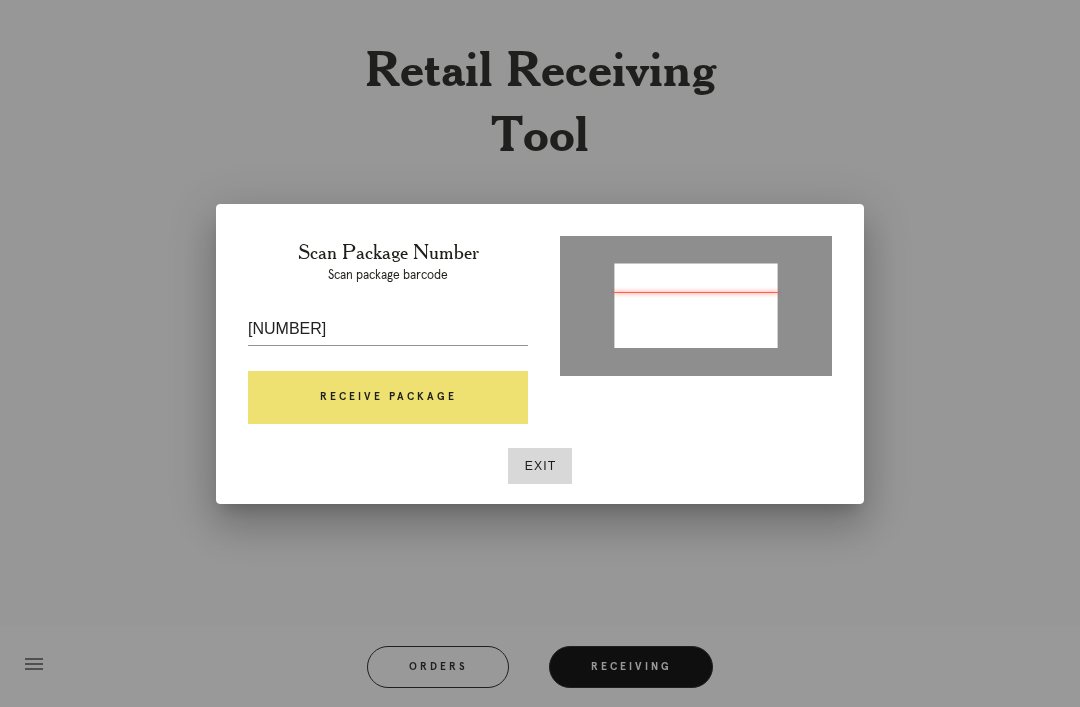 click on "Receive Package" at bounding box center [388, 398] 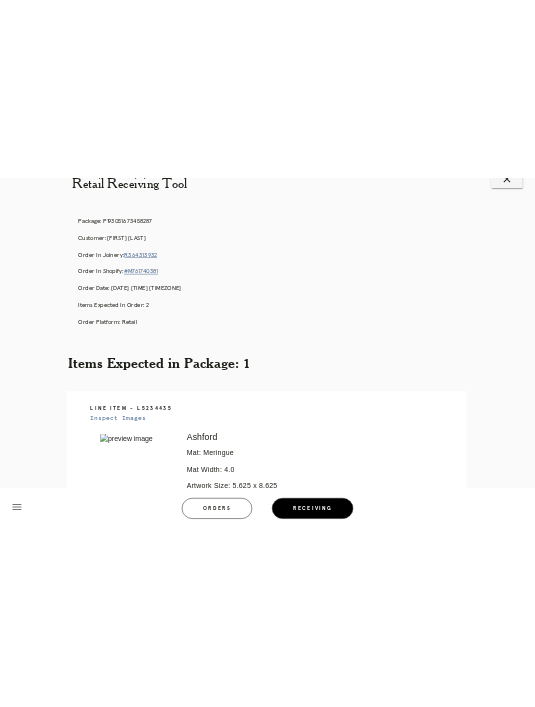 scroll, scrollTop: 0, scrollLeft: 0, axis: both 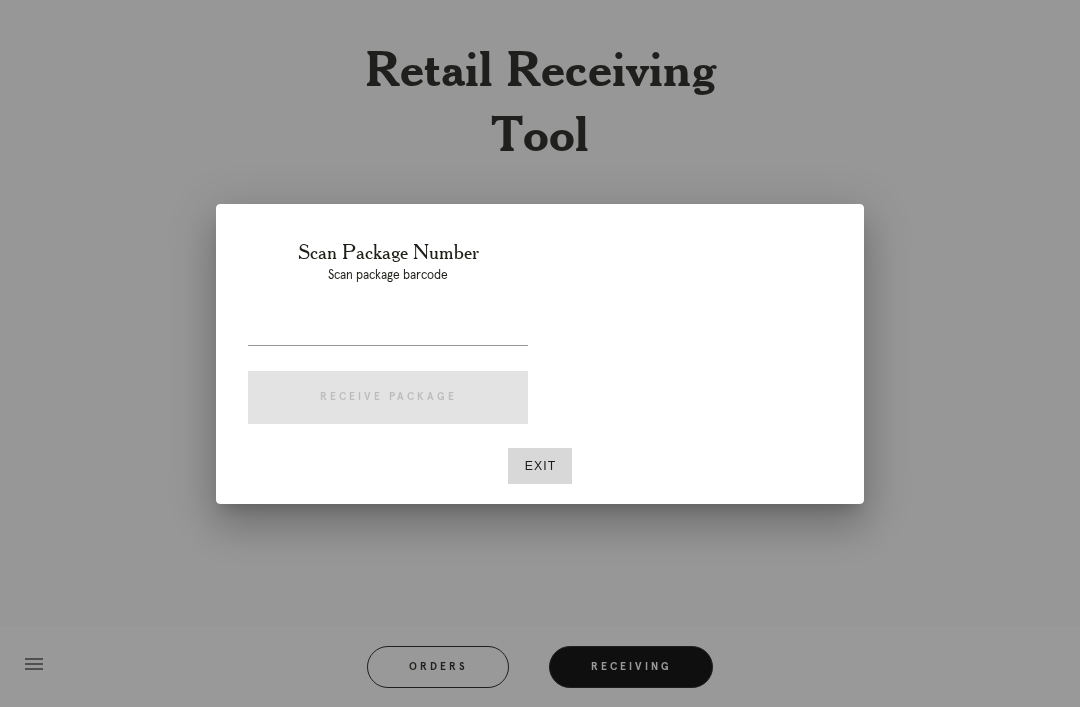 click at bounding box center (540, 353) 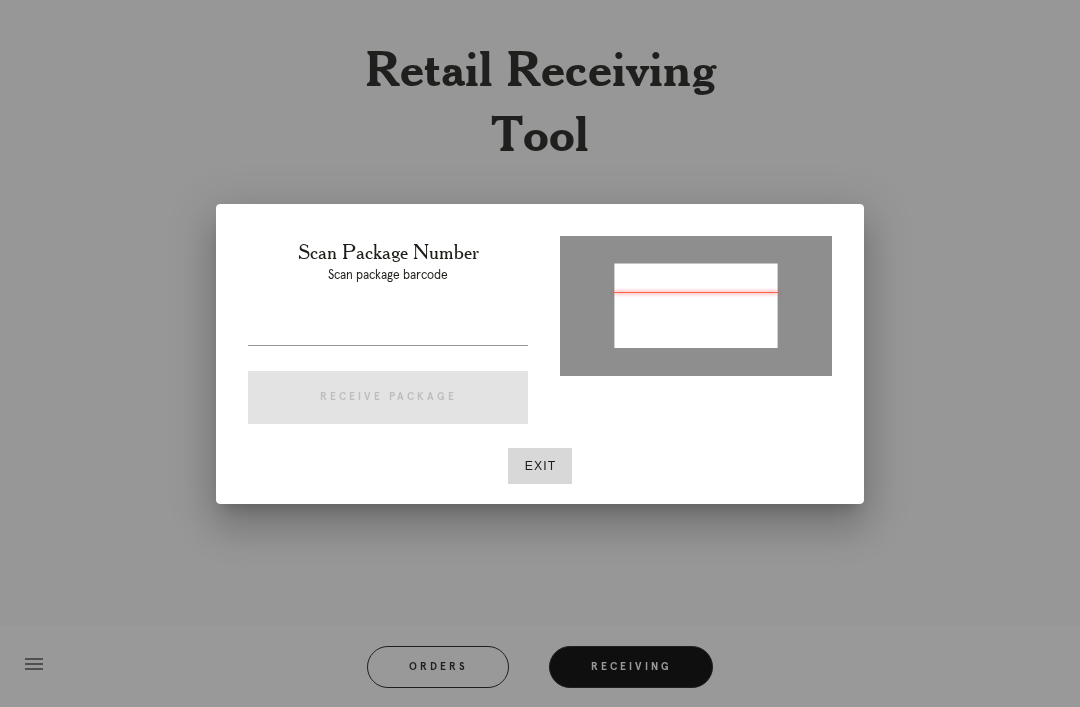 click on "Scan Package Number   Scan package barcode     Receive Package" at bounding box center [388, 336] 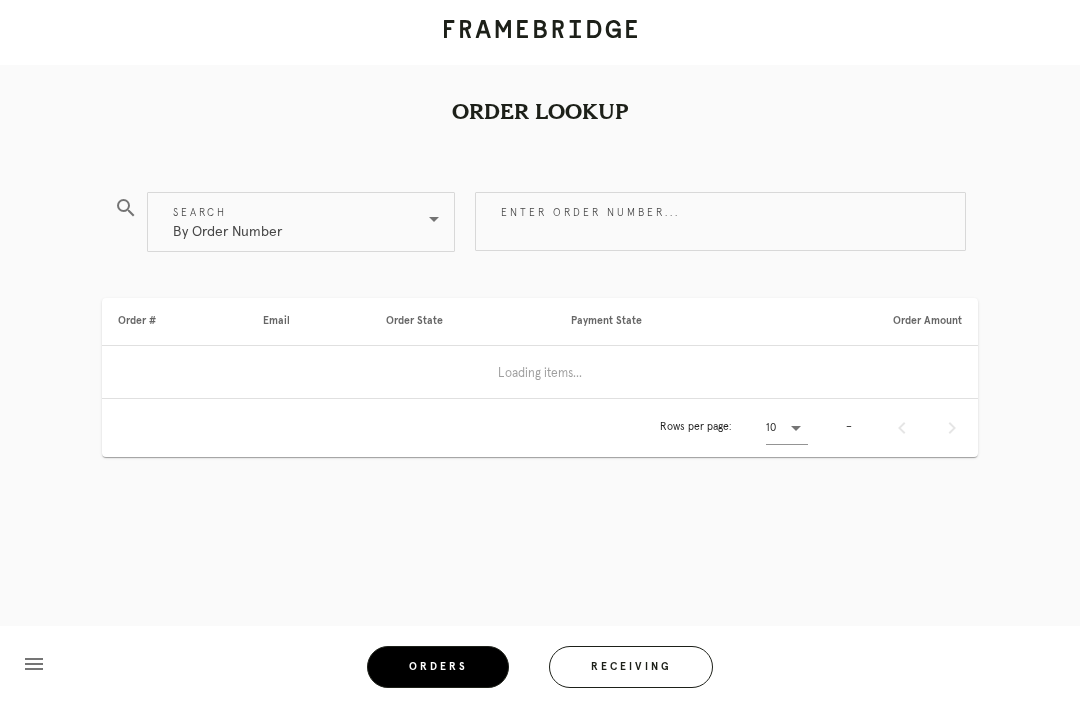 click on "Orders" at bounding box center [438, 667] 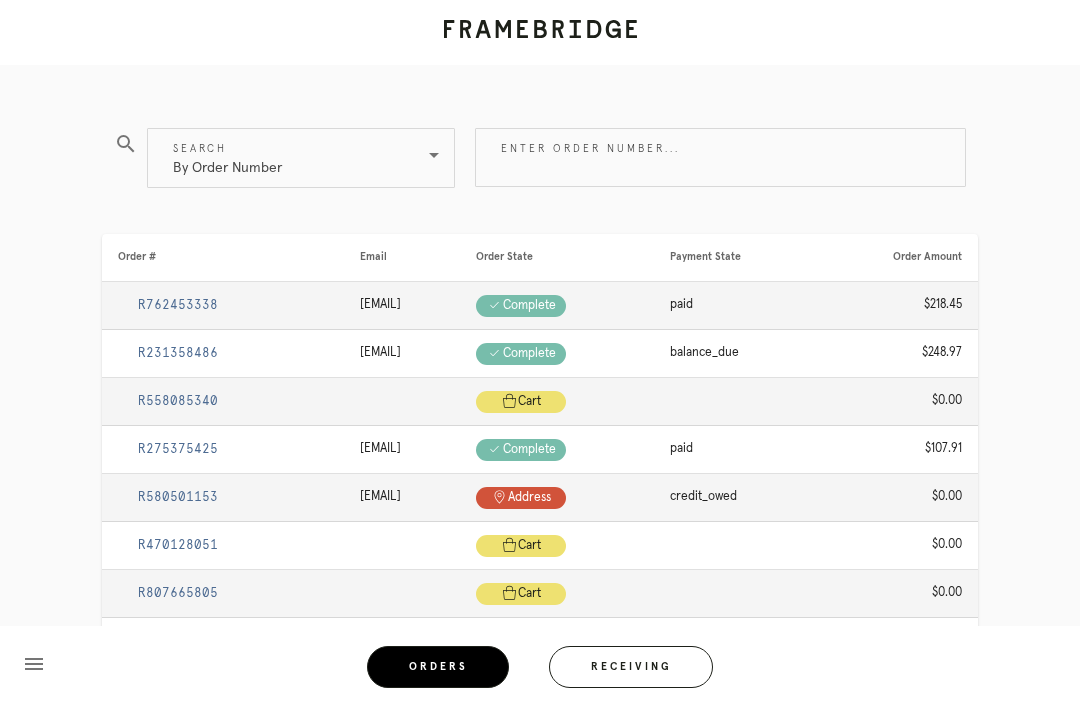 click on "Enter order number..." at bounding box center [720, 157] 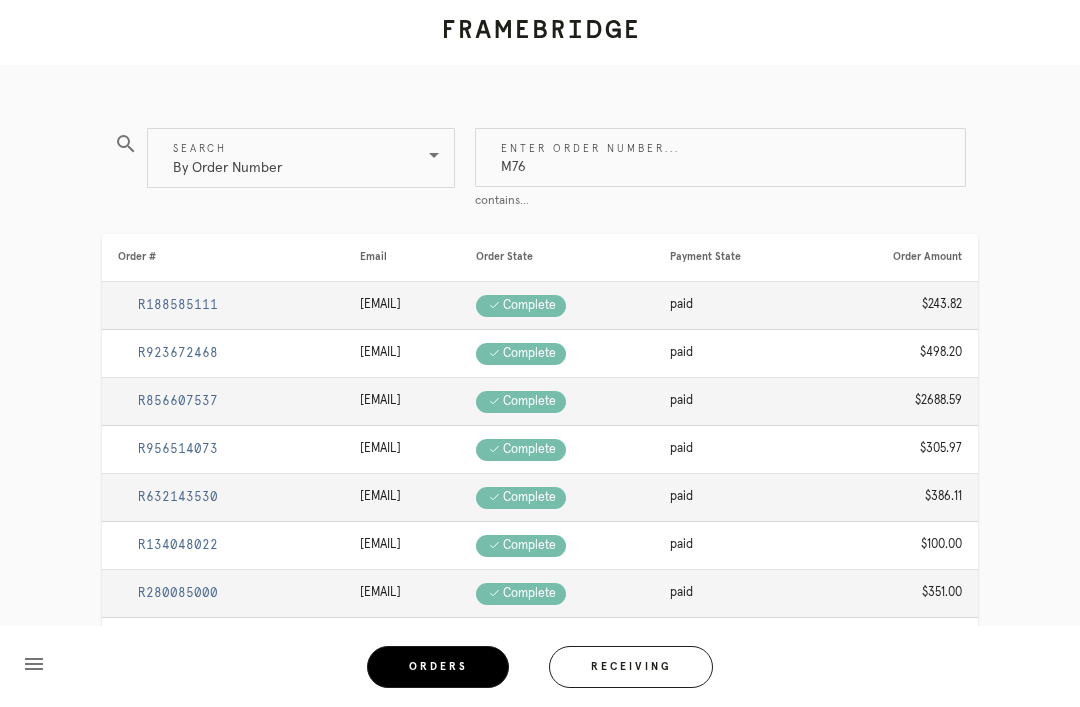 type on "M761" 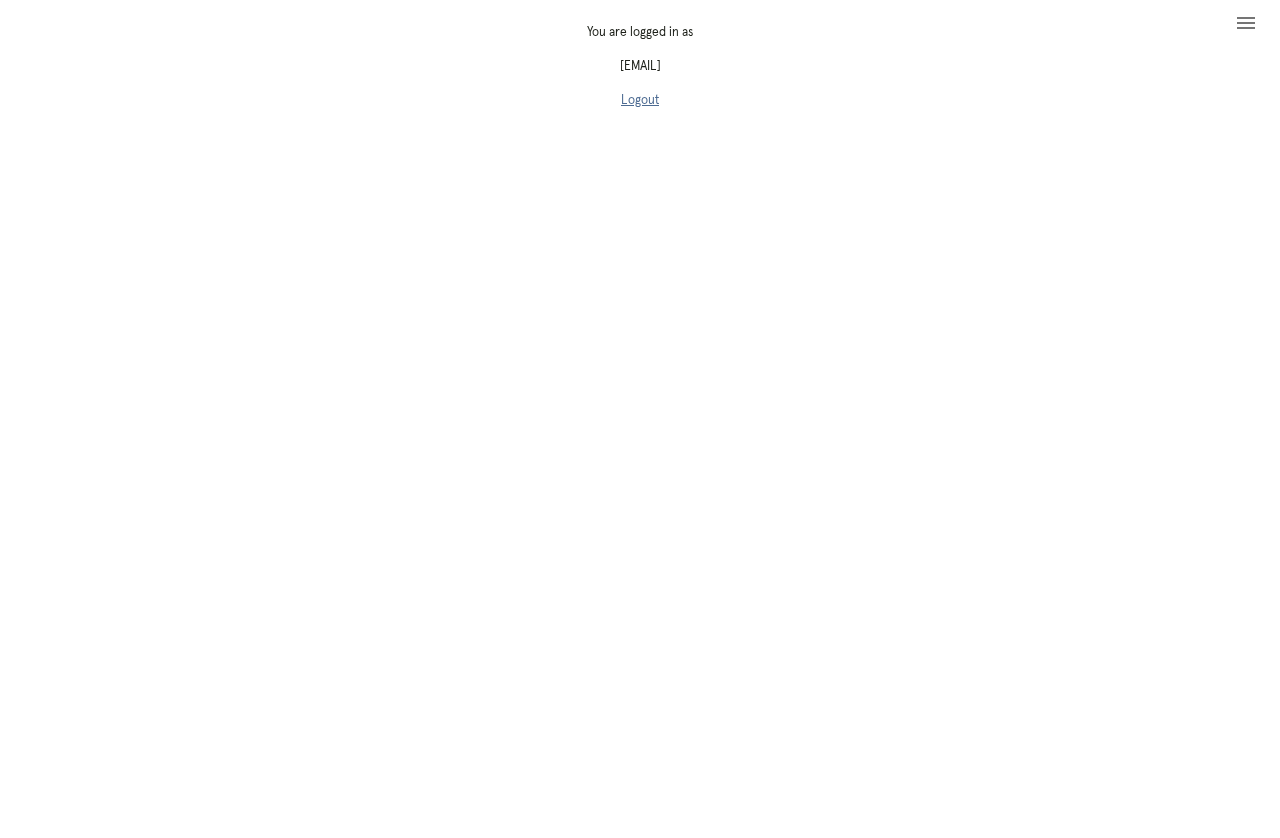 scroll, scrollTop: 49, scrollLeft: 0, axis: vertical 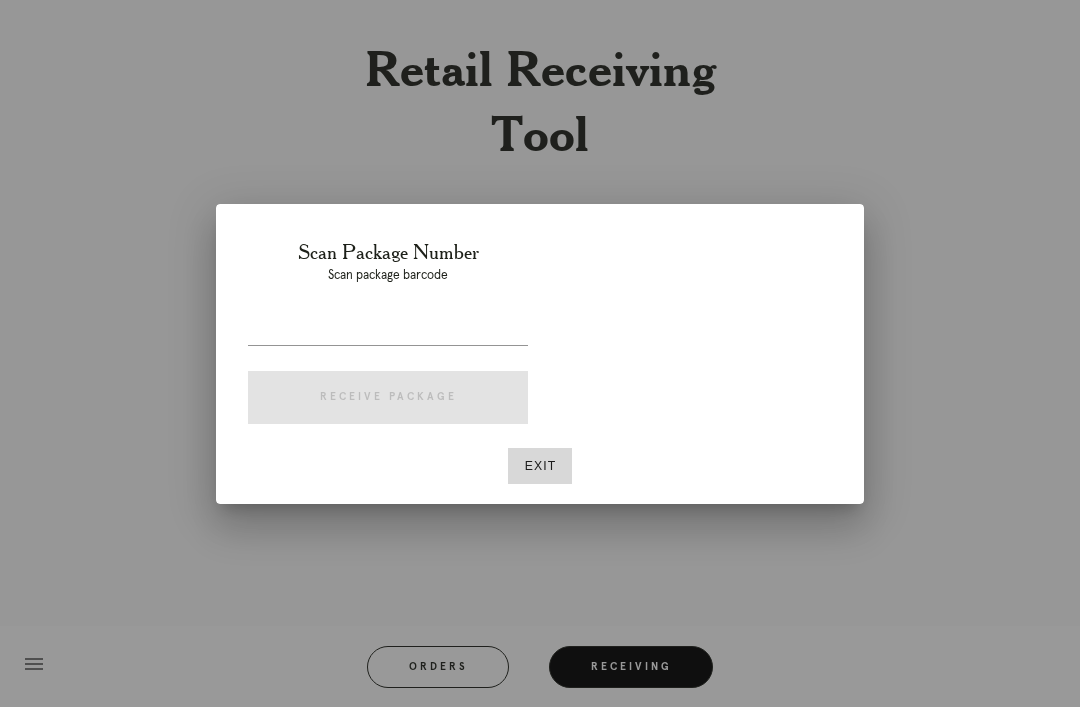 click at bounding box center (540, 353) 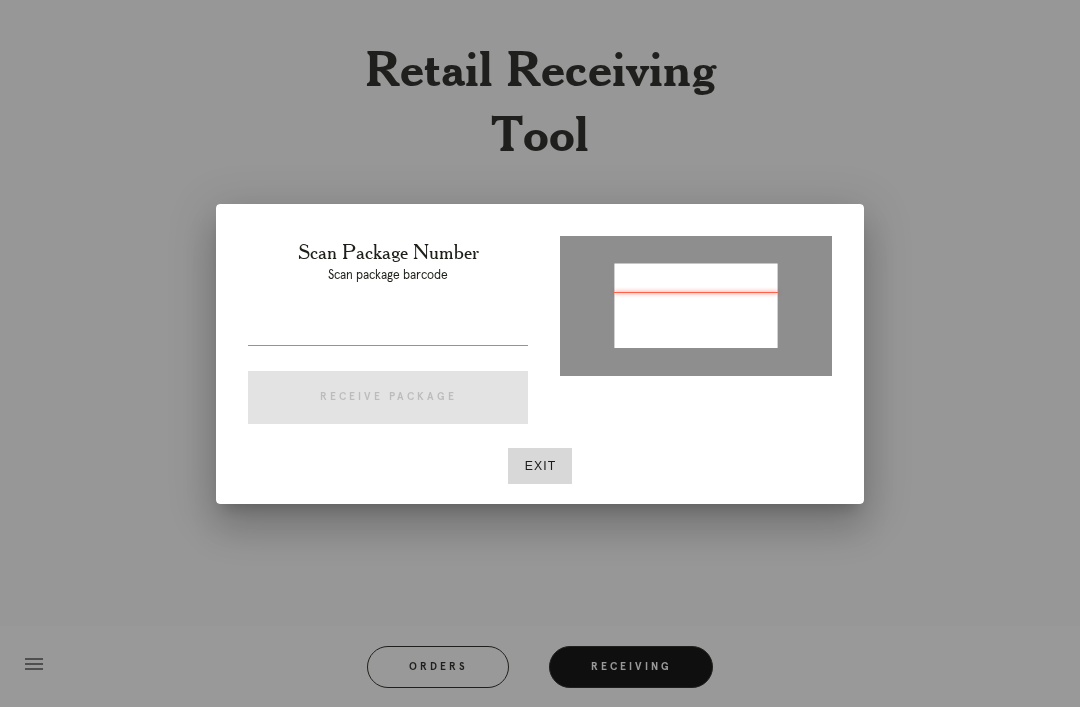 type on "[TRACKING_NUMBER]" 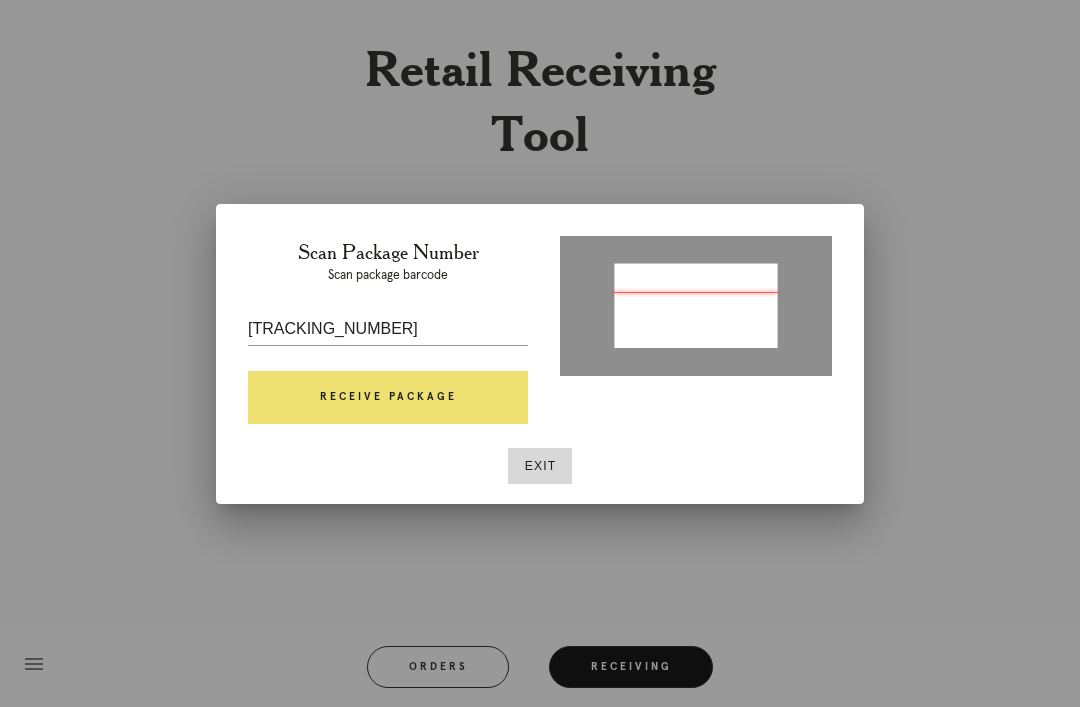 click on "Receive Package" at bounding box center (388, 398) 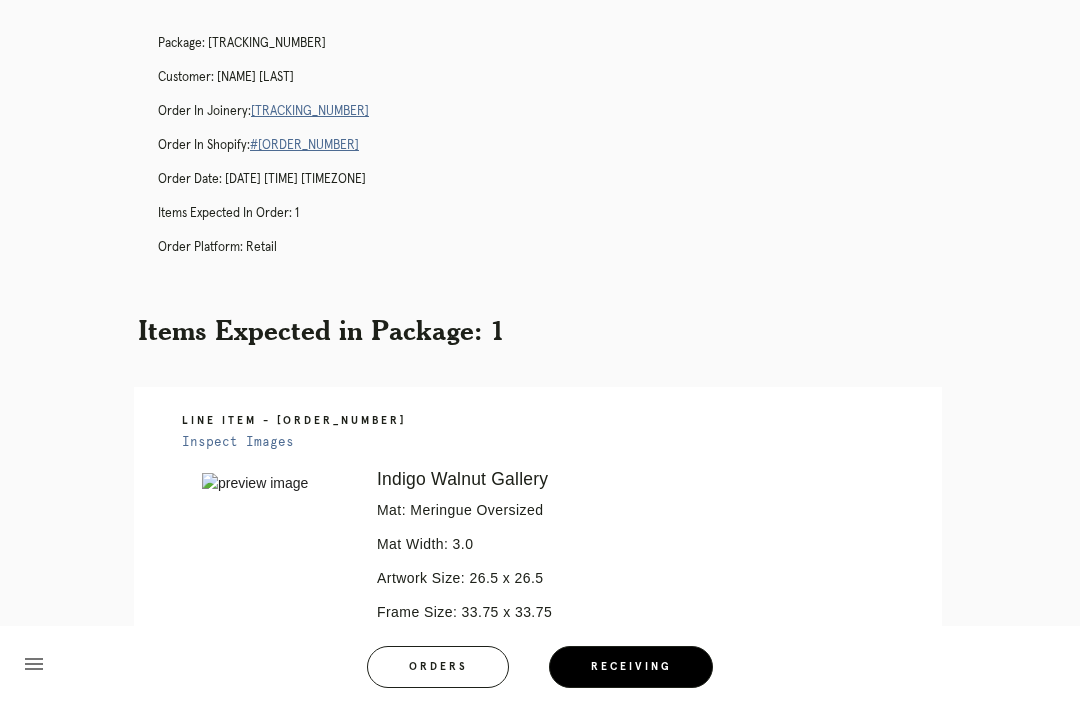 scroll, scrollTop: 0, scrollLeft: 0, axis: both 